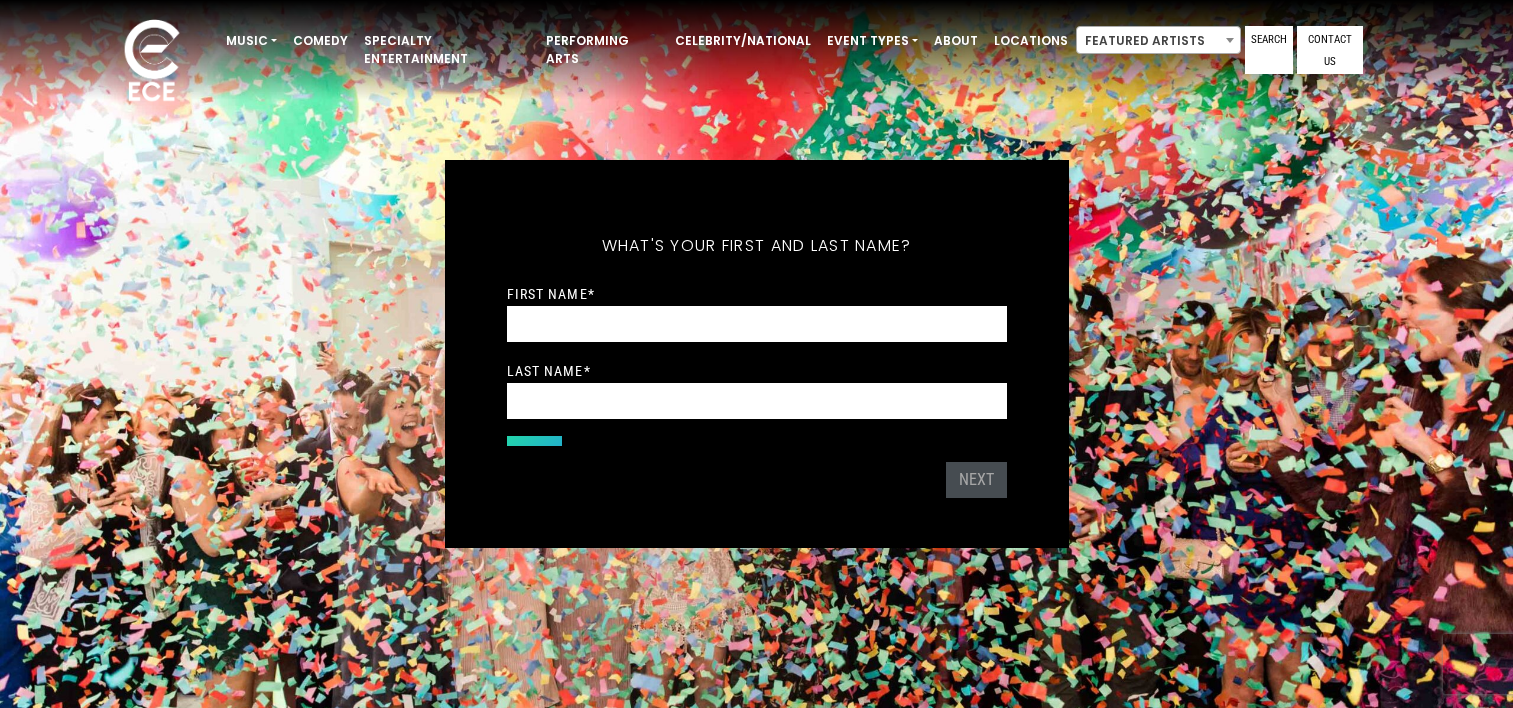 scroll, scrollTop: 0, scrollLeft: 0, axis: both 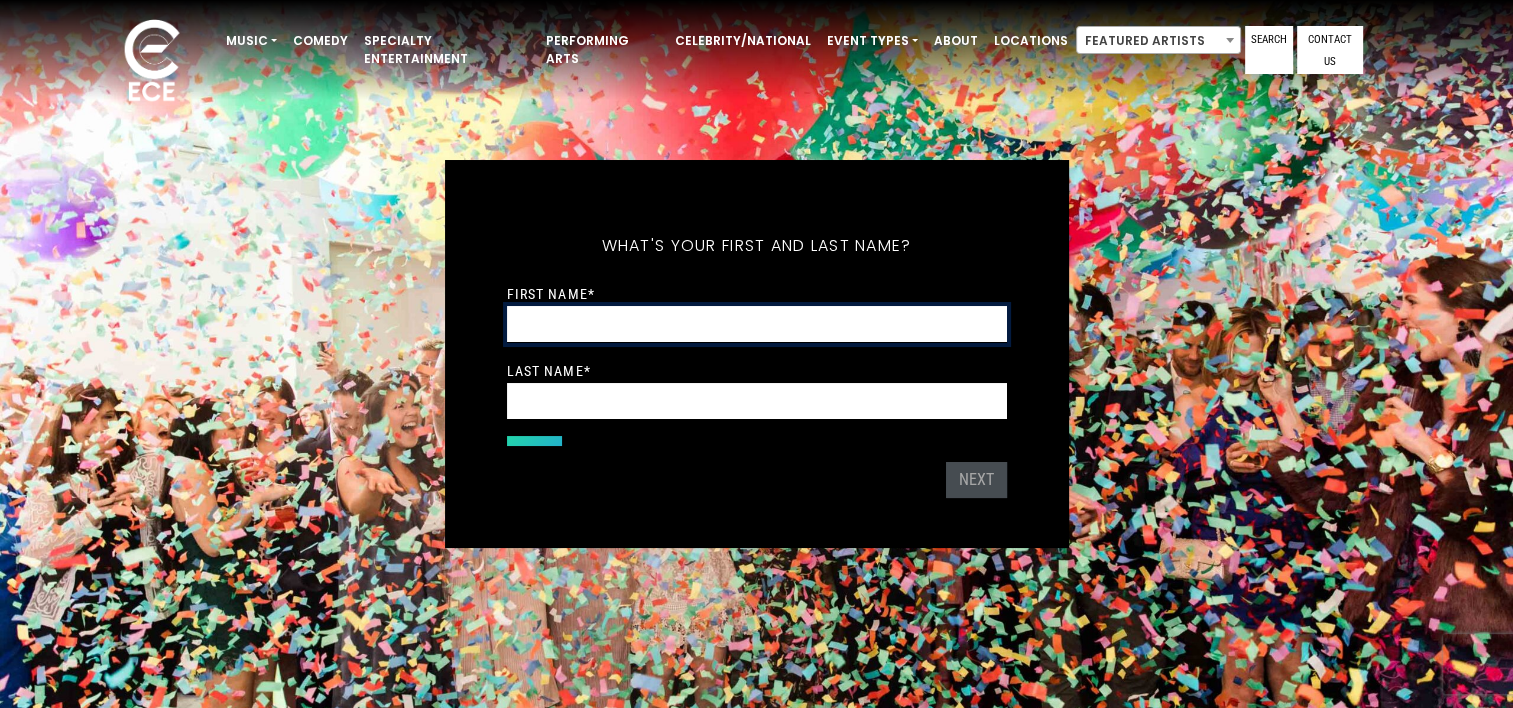 click on "First Name *" at bounding box center (757, 324) 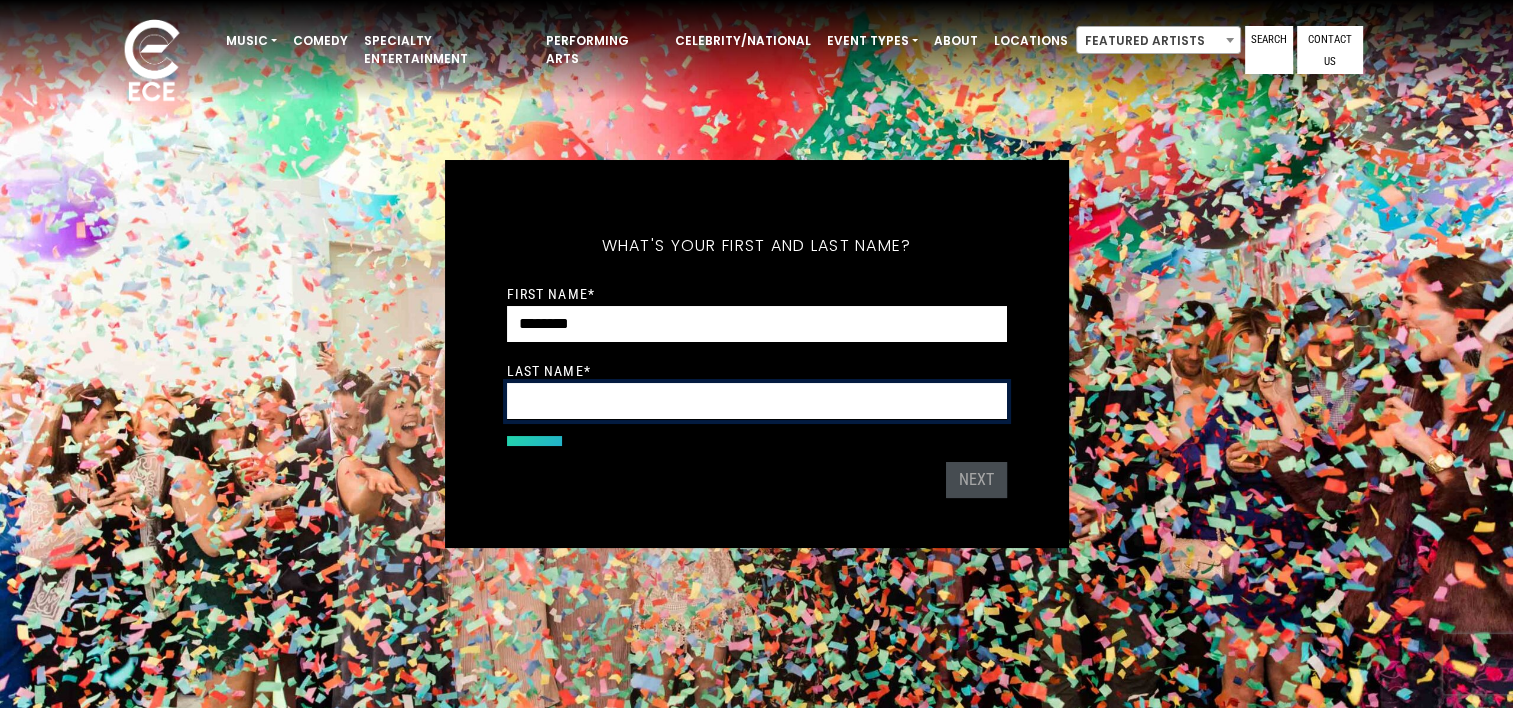 type on "****" 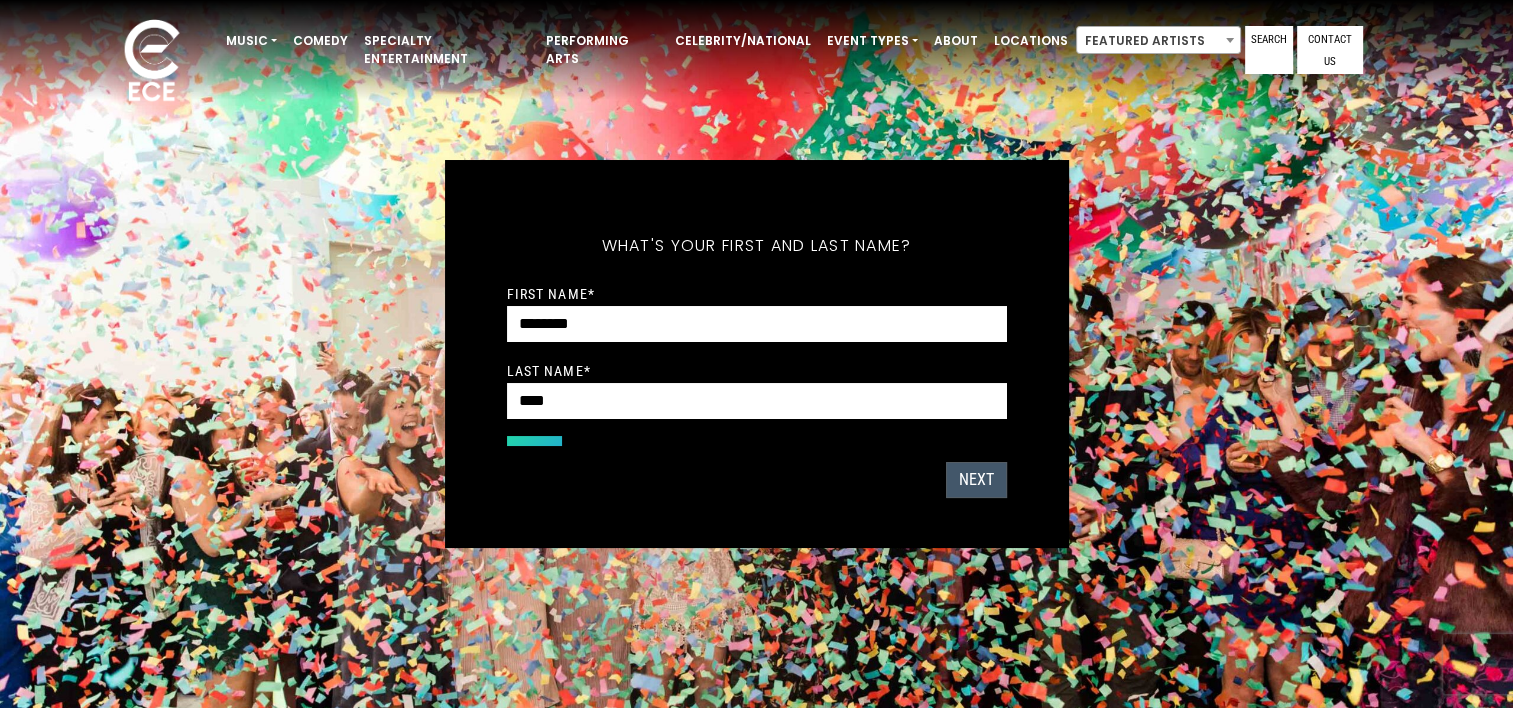 click on "Next" at bounding box center (976, 480) 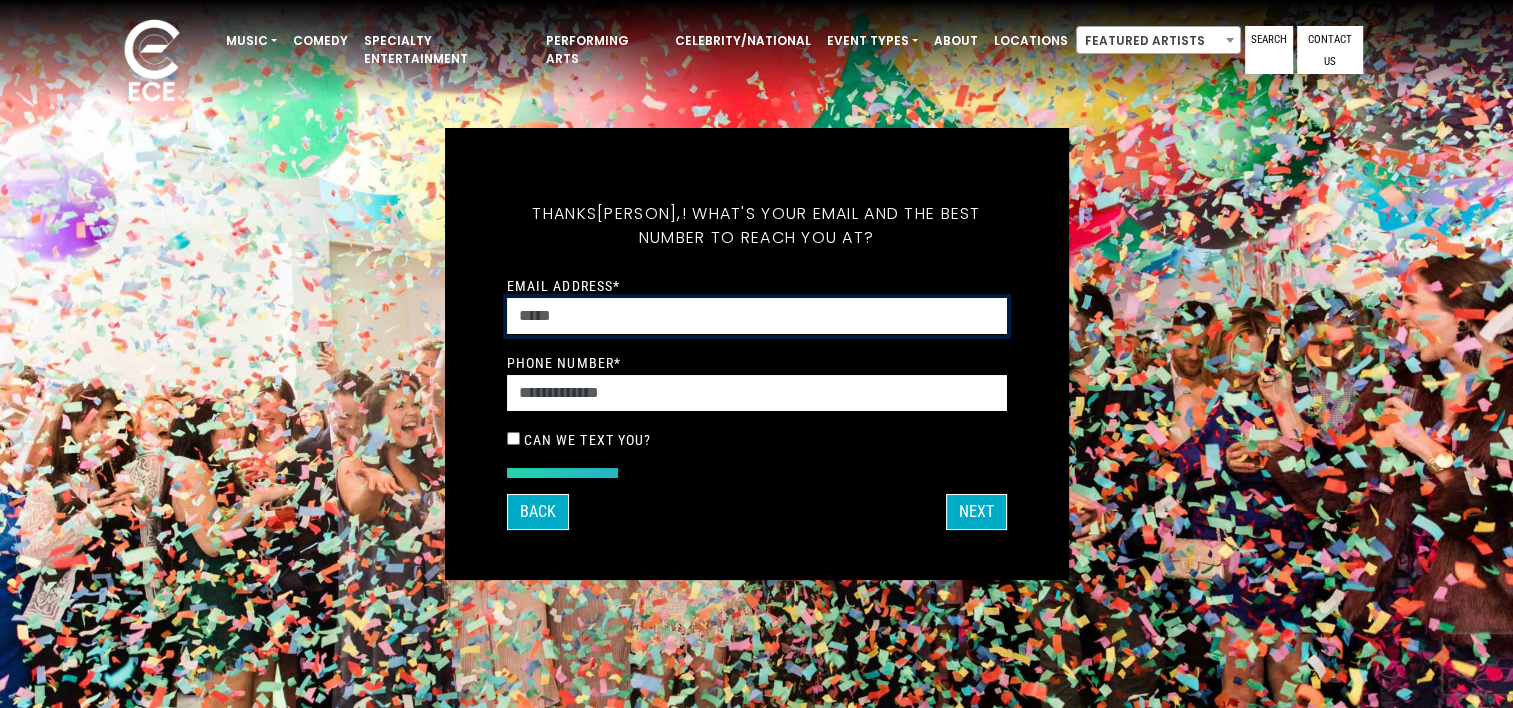 click on "Email Address *" at bounding box center [757, 316] 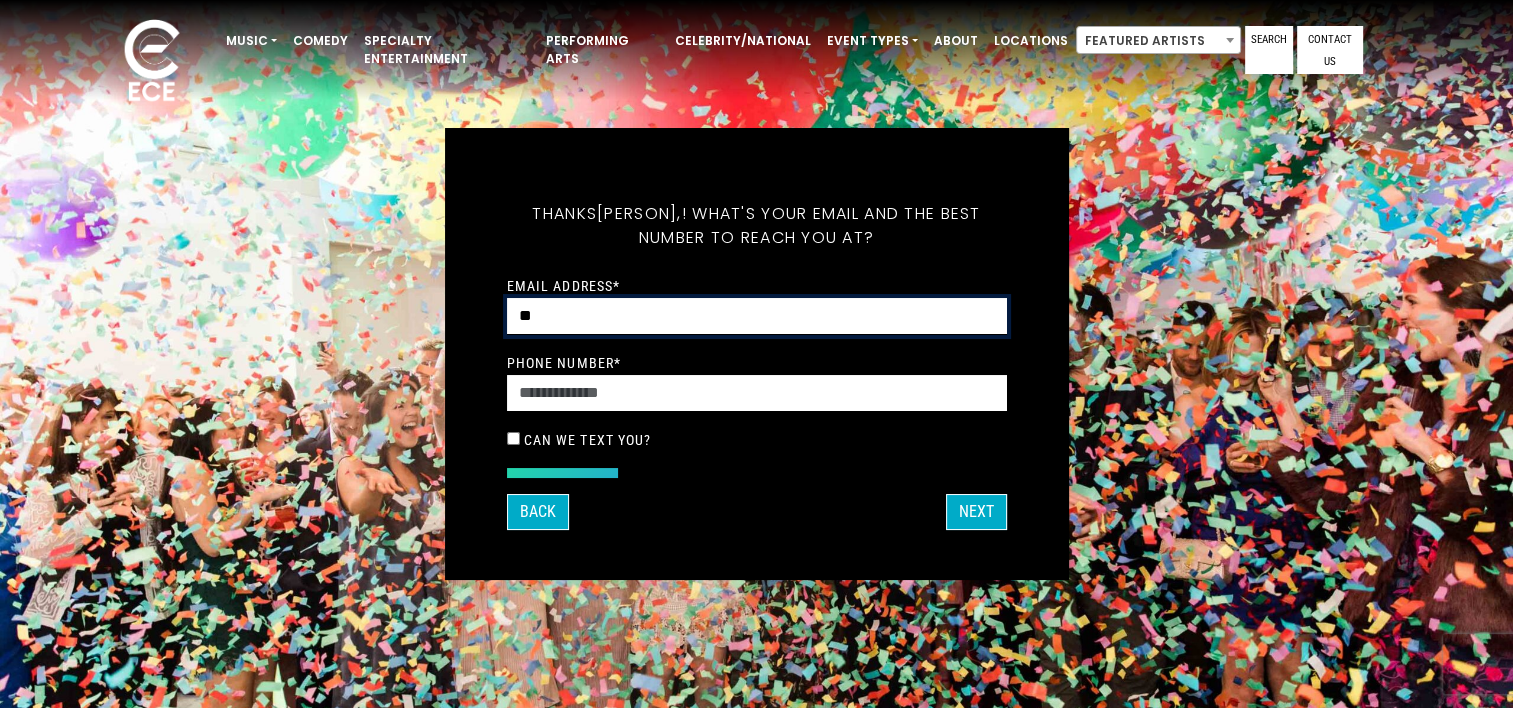 type on "**********" 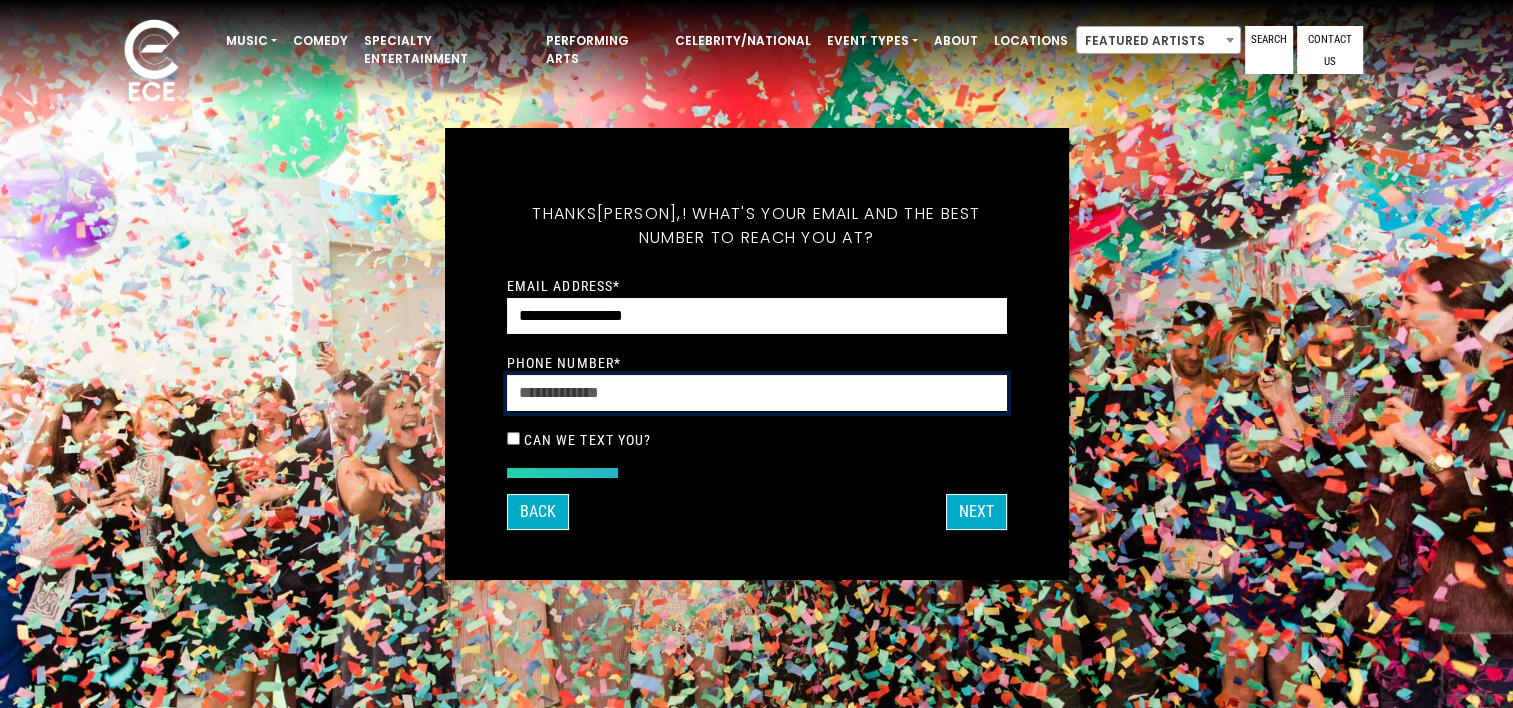 type on "**********" 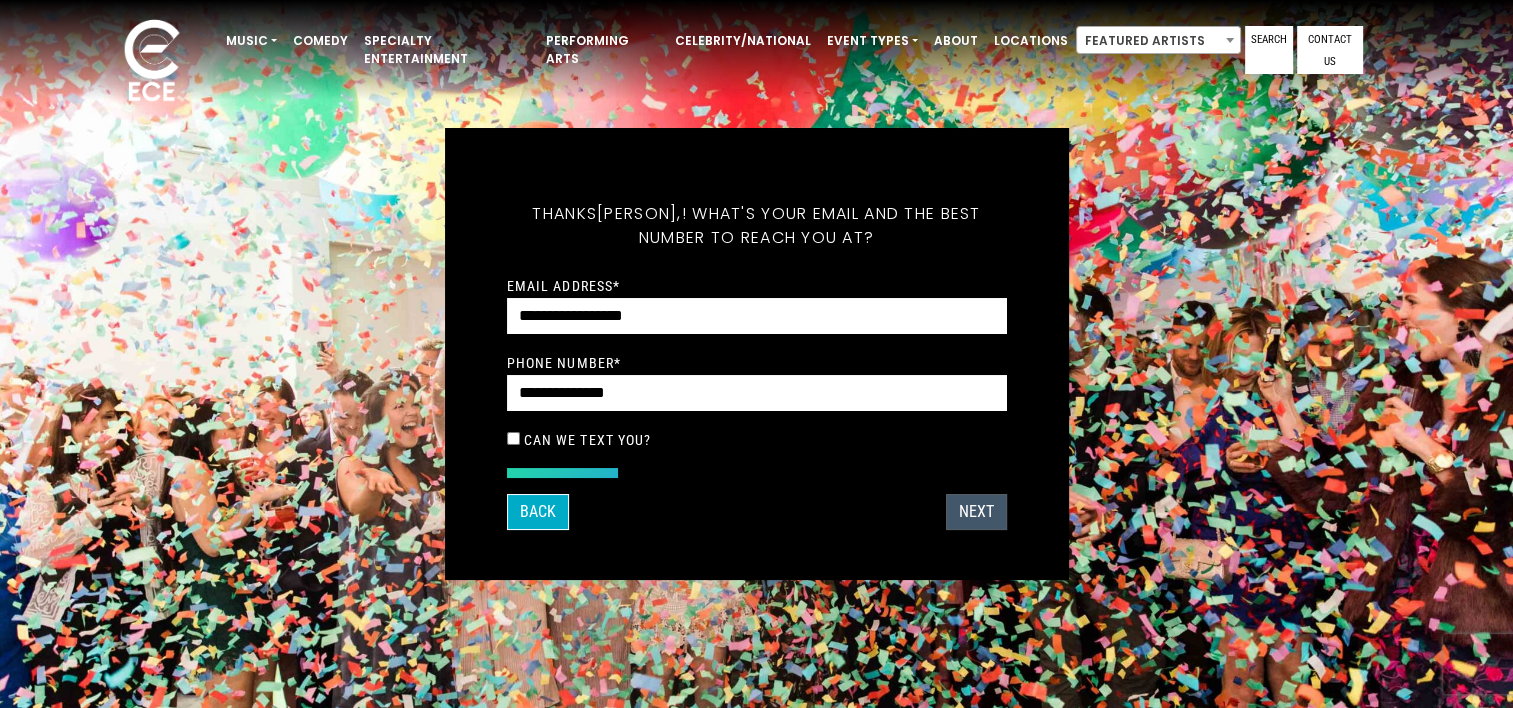 click on "Next" at bounding box center [976, 512] 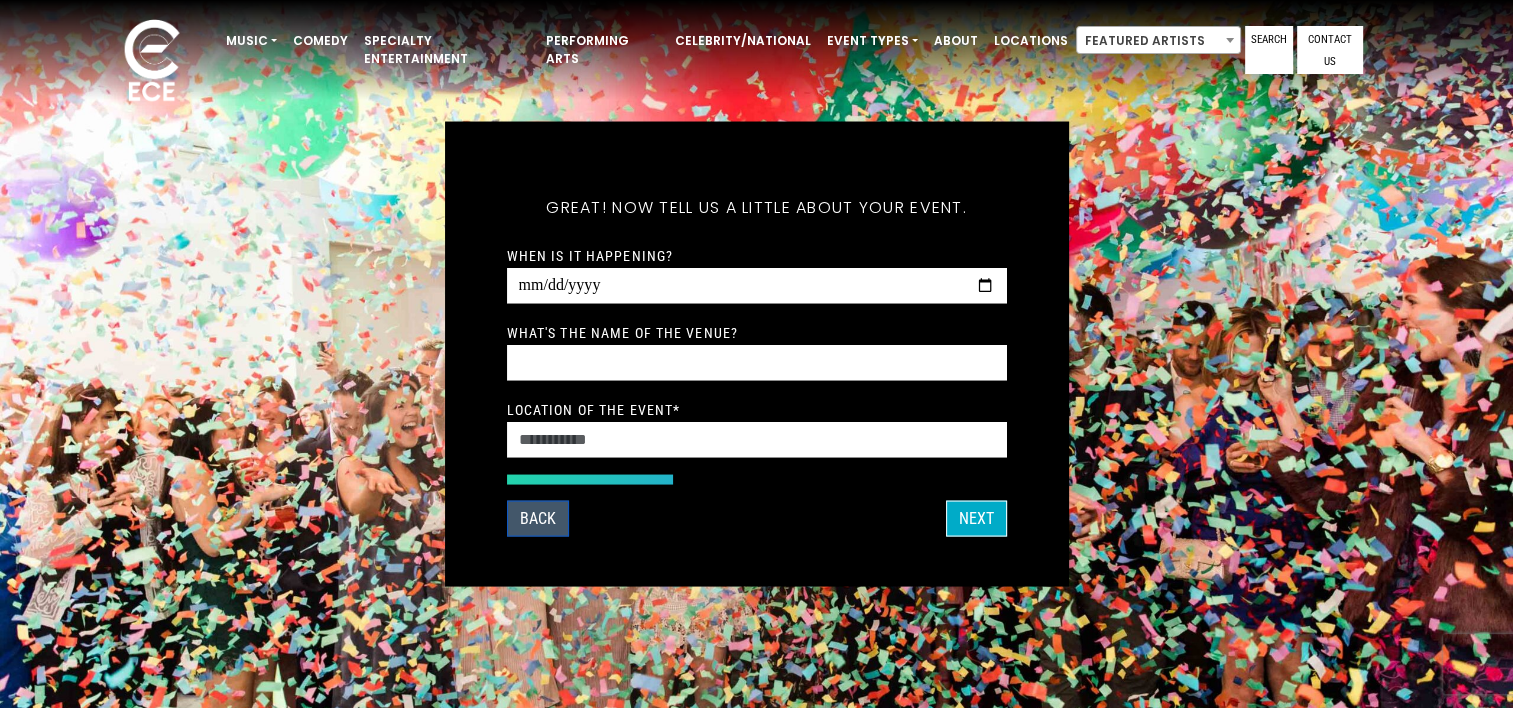 click on "Back" at bounding box center (538, 519) 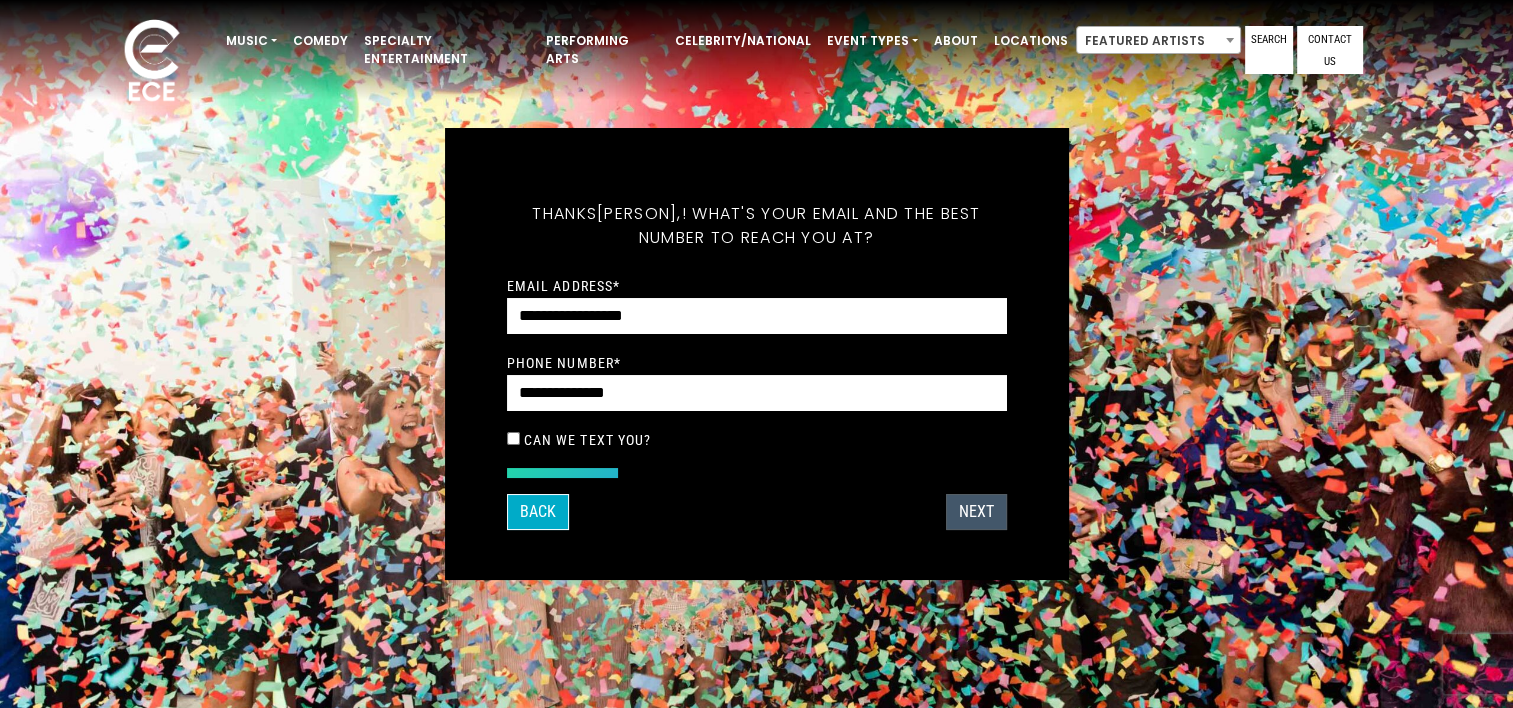 click on "NEXT" at bounding box center (976, 512) 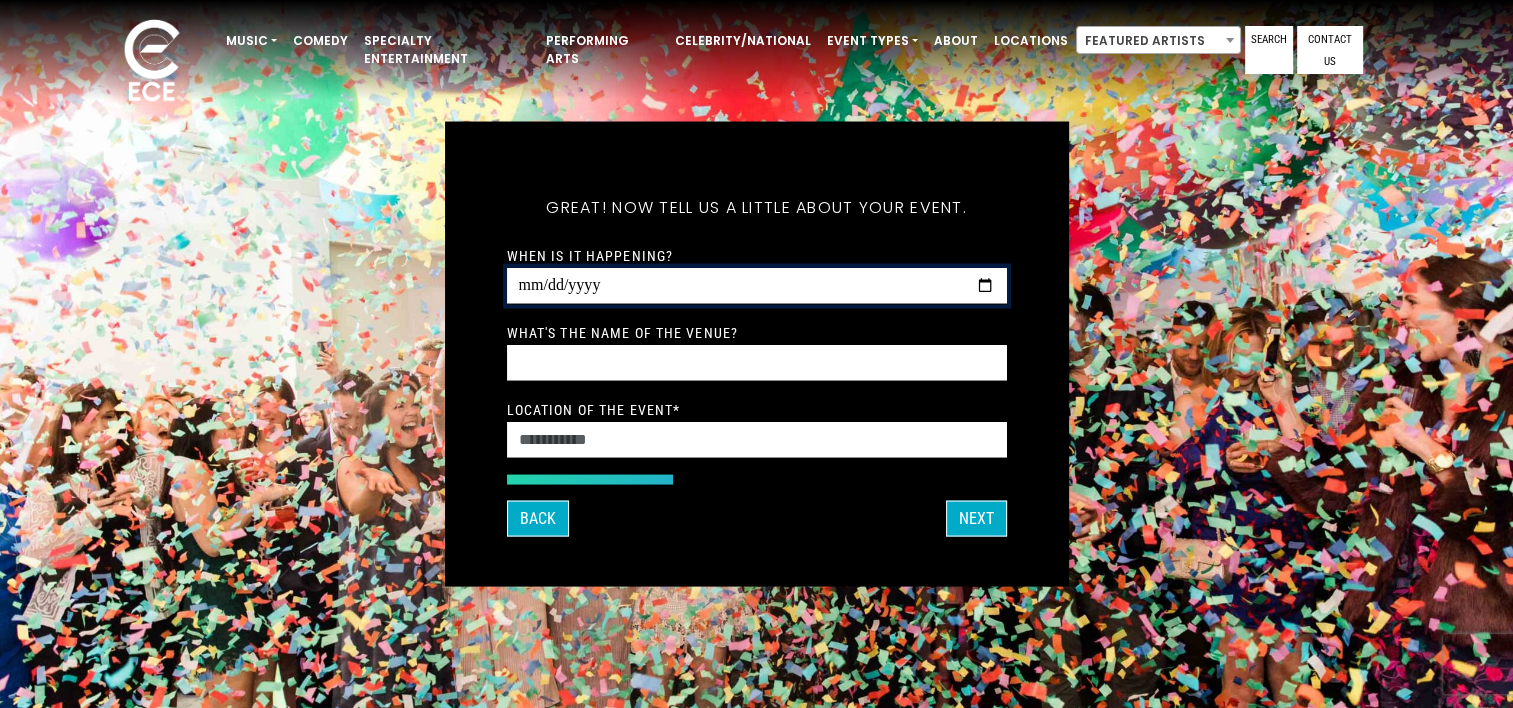 click on "When is it happening?" at bounding box center [757, 286] 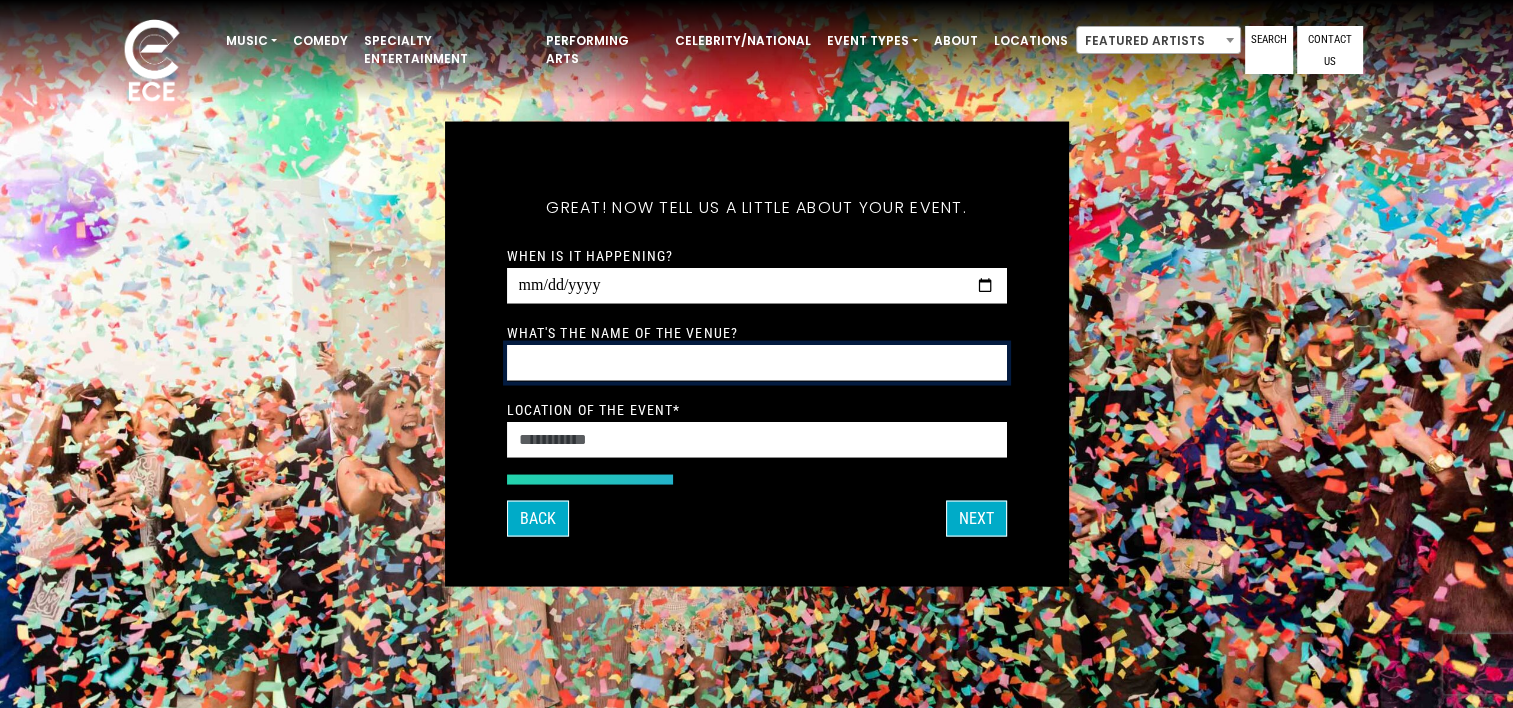 click on "What's the name of the venue?" at bounding box center (757, 363) 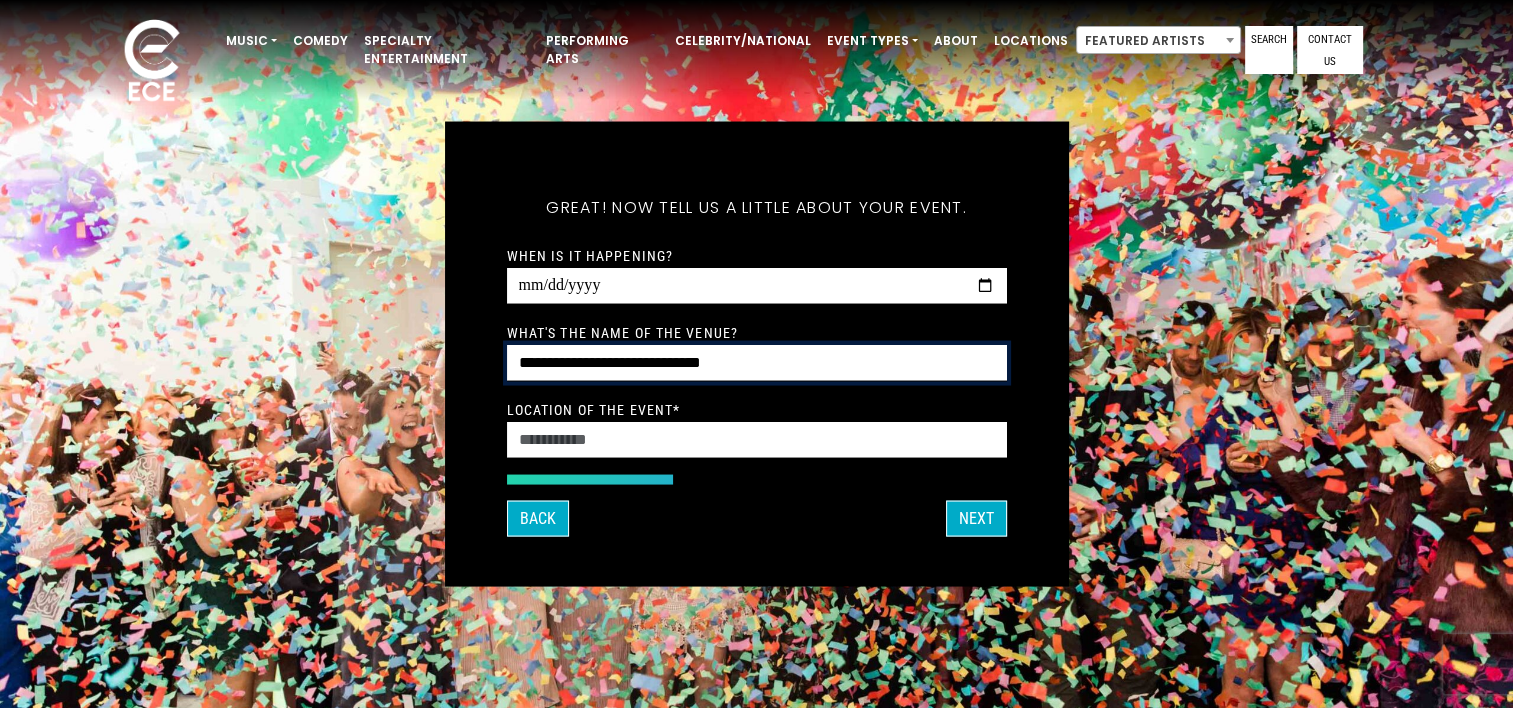type on "**********" 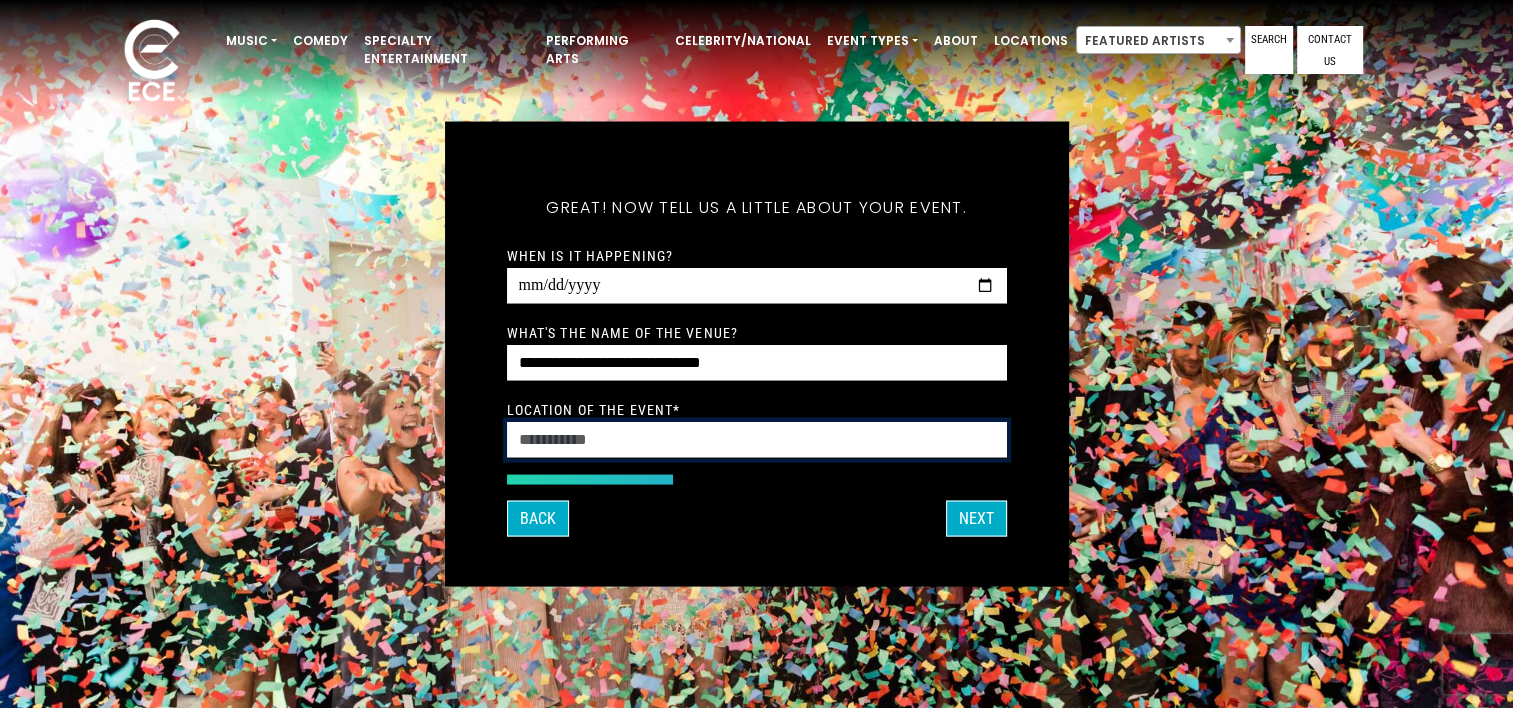 click on "Location of the event *" at bounding box center (757, 440) 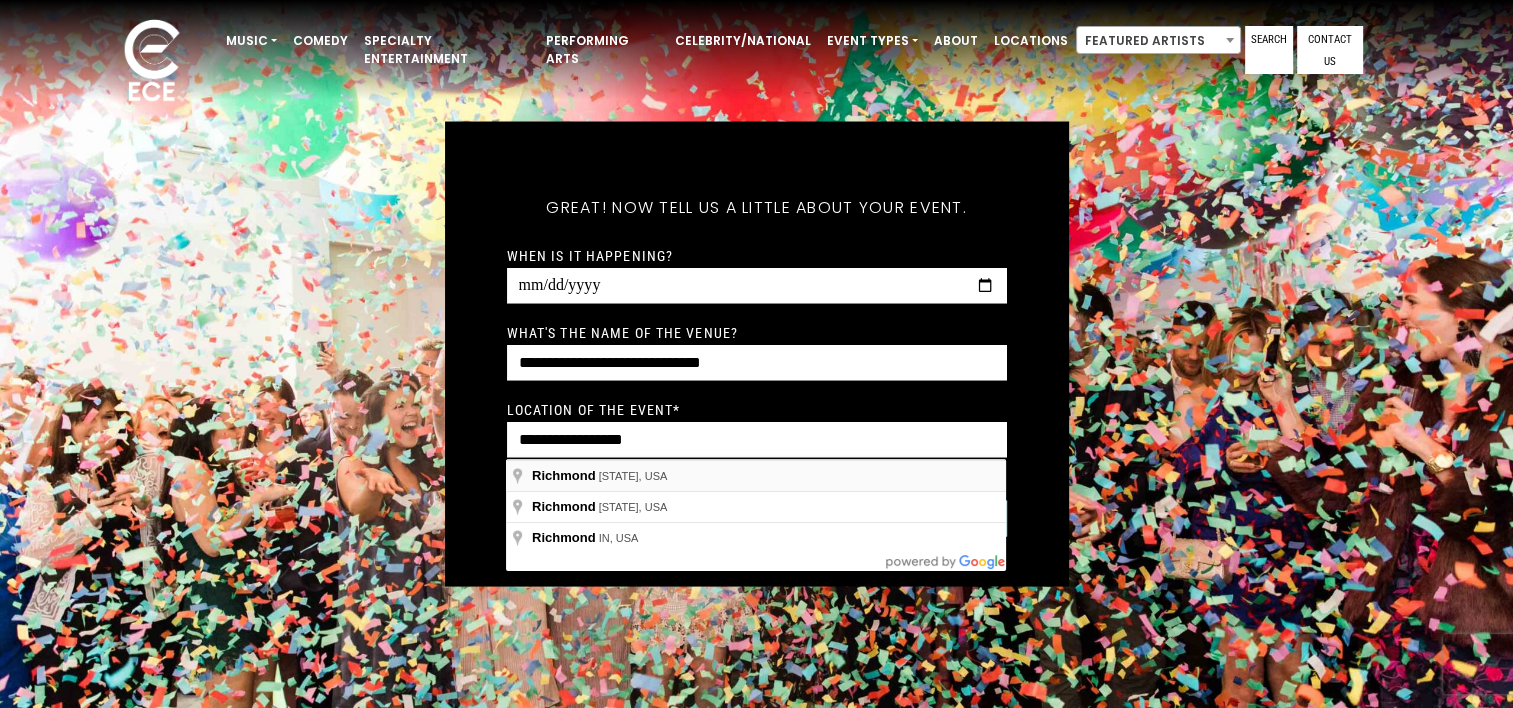 type on "**********" 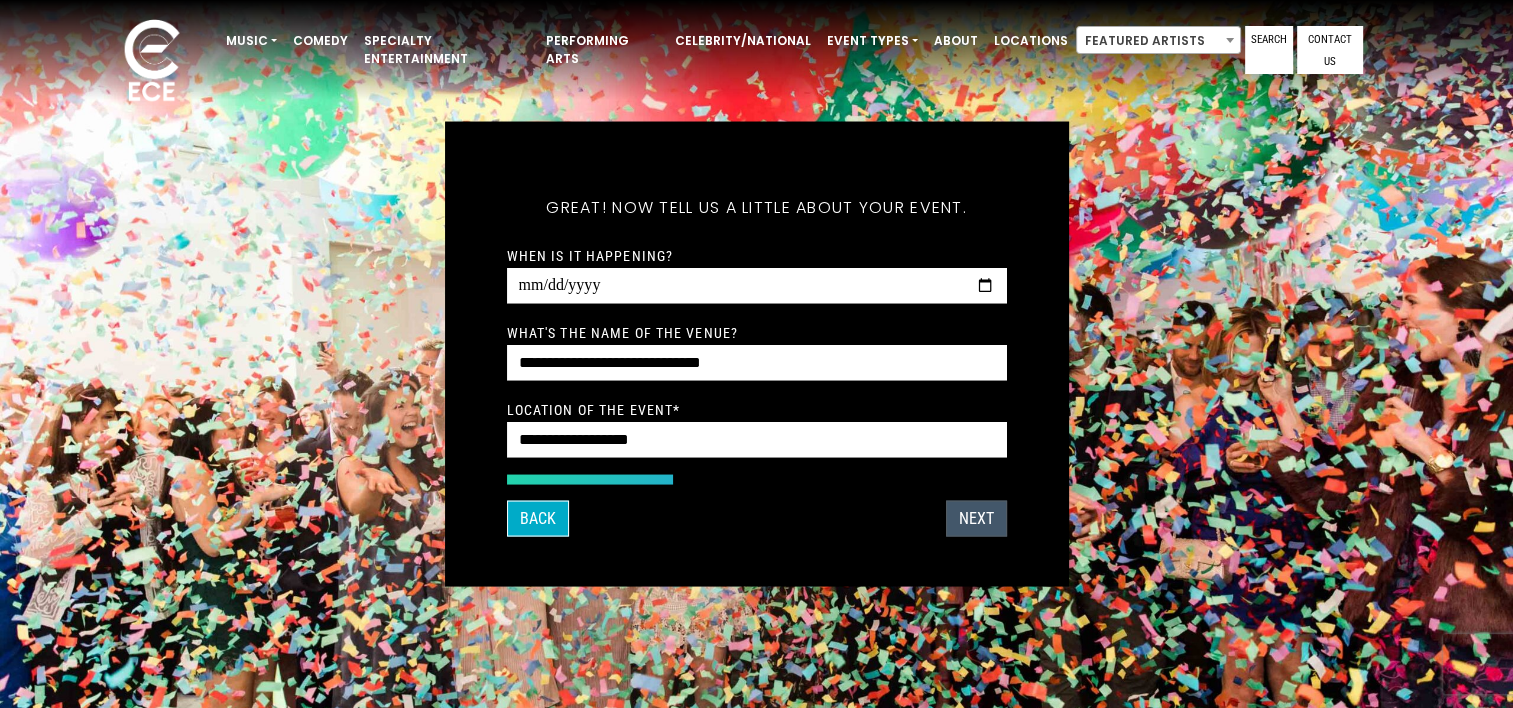 click on "NEXT" at bounding box center (976, 519) 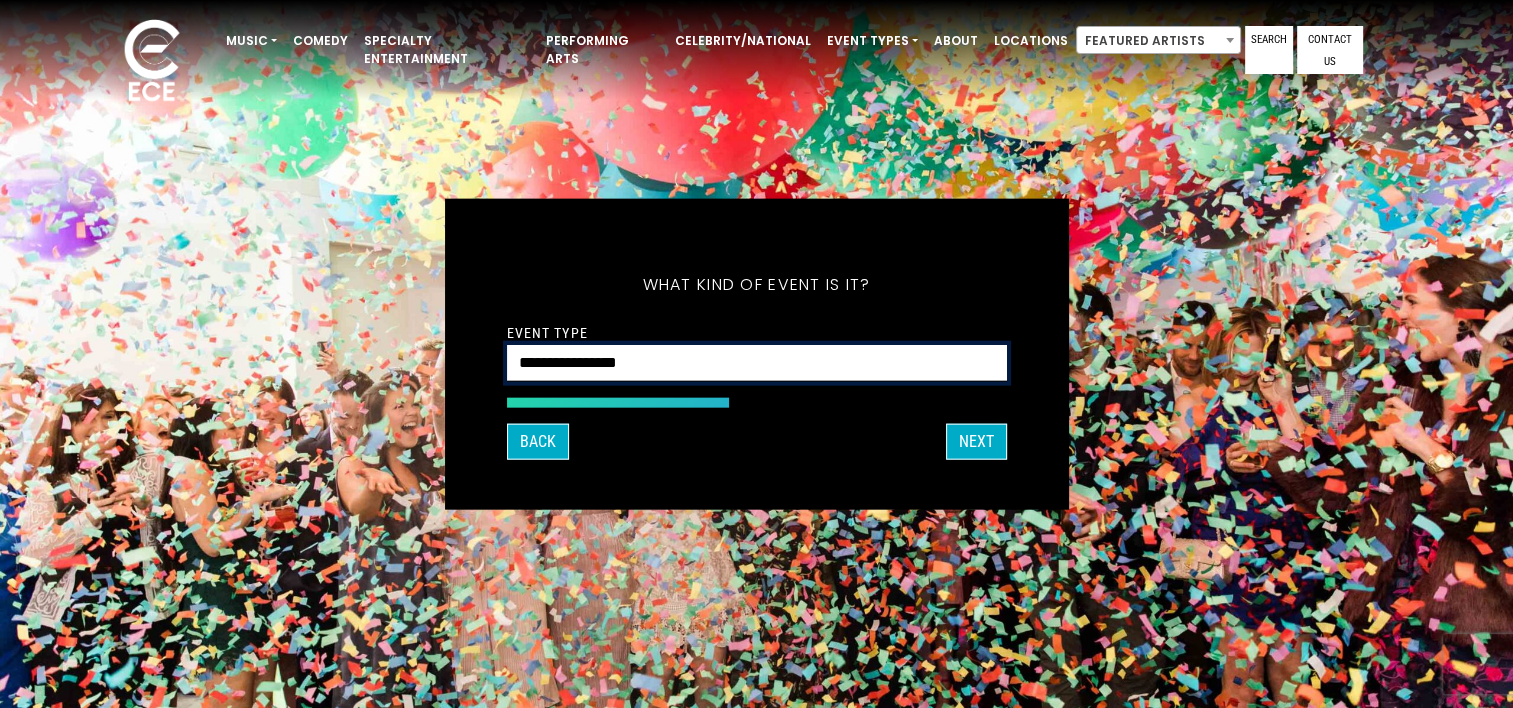 click on "**********" at bounding box center (757, 363) 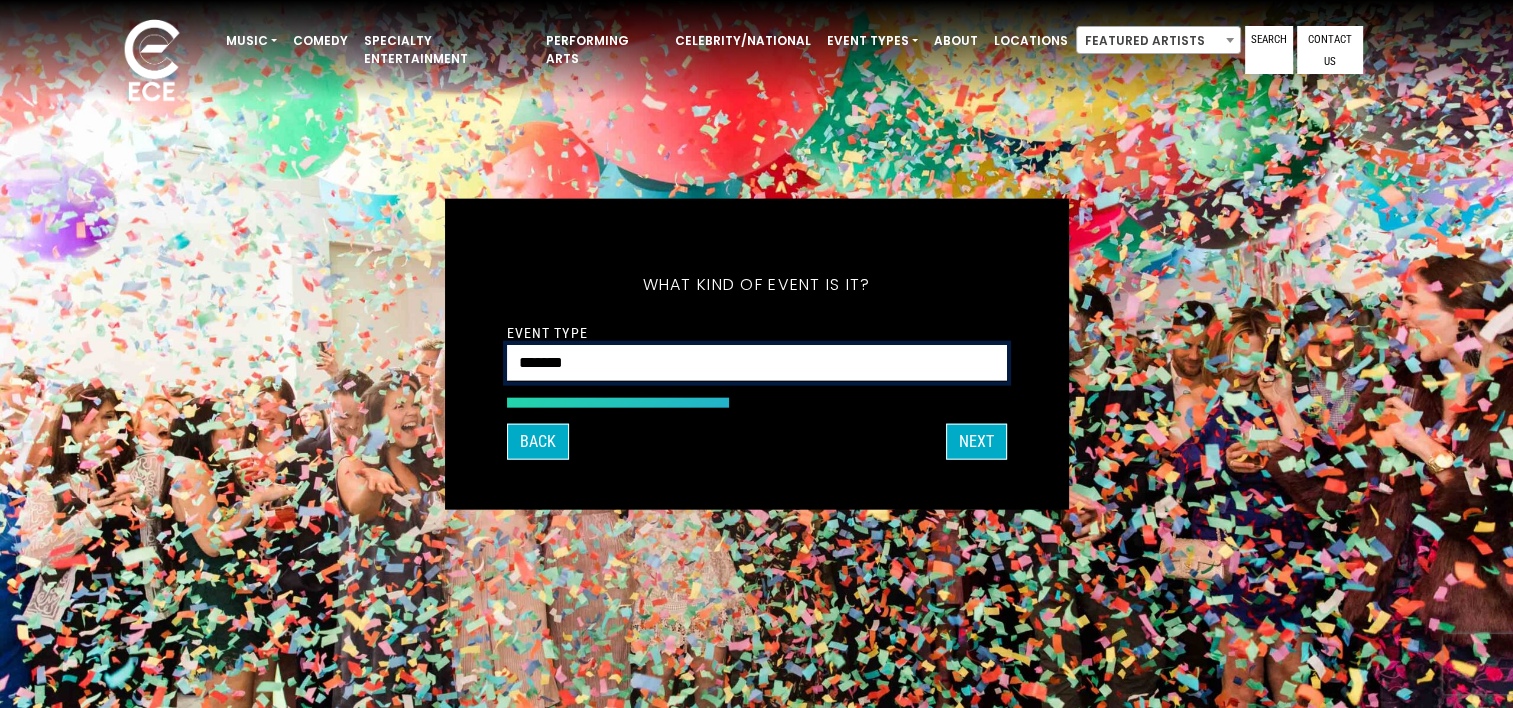 click on "**********" at bounding box center [757, 363] 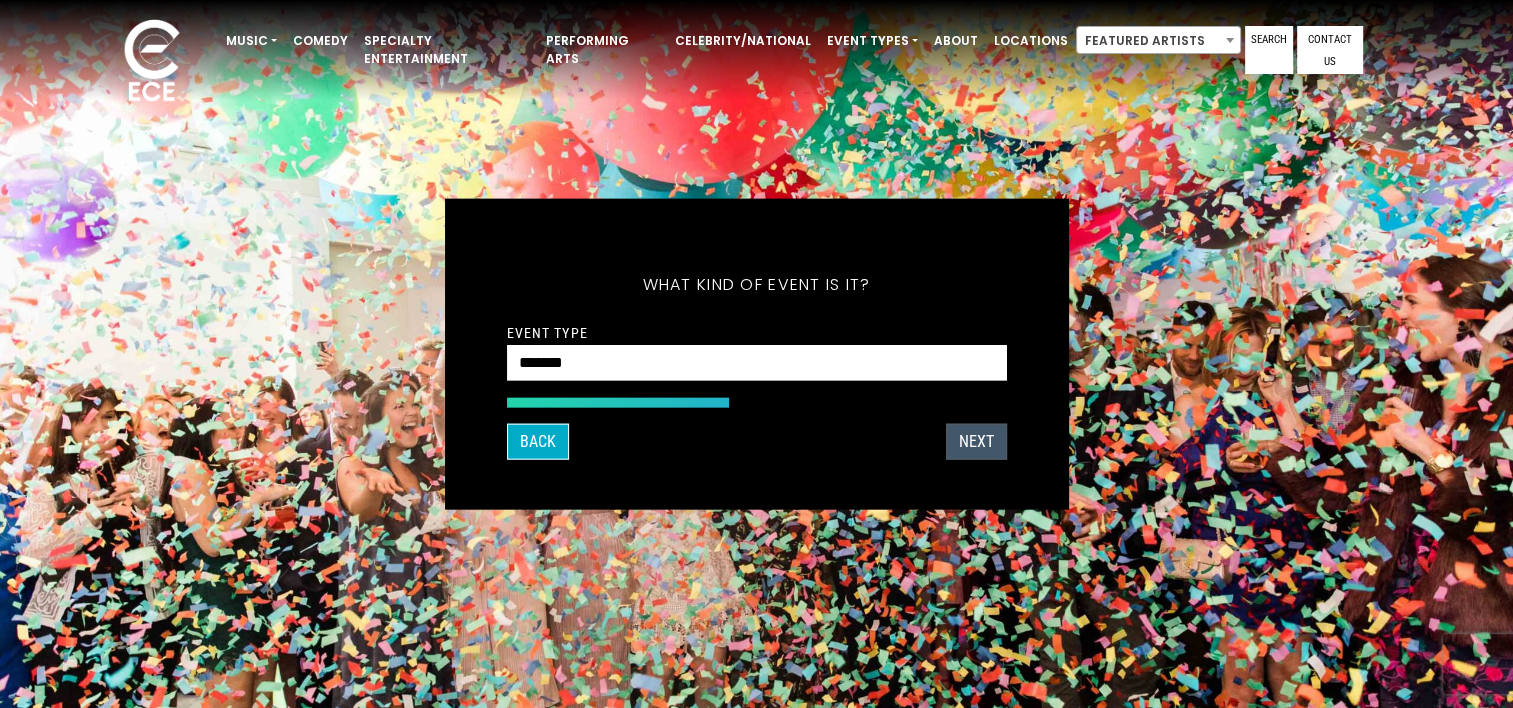 click on "NEXT" at bounding box center (976, 441) 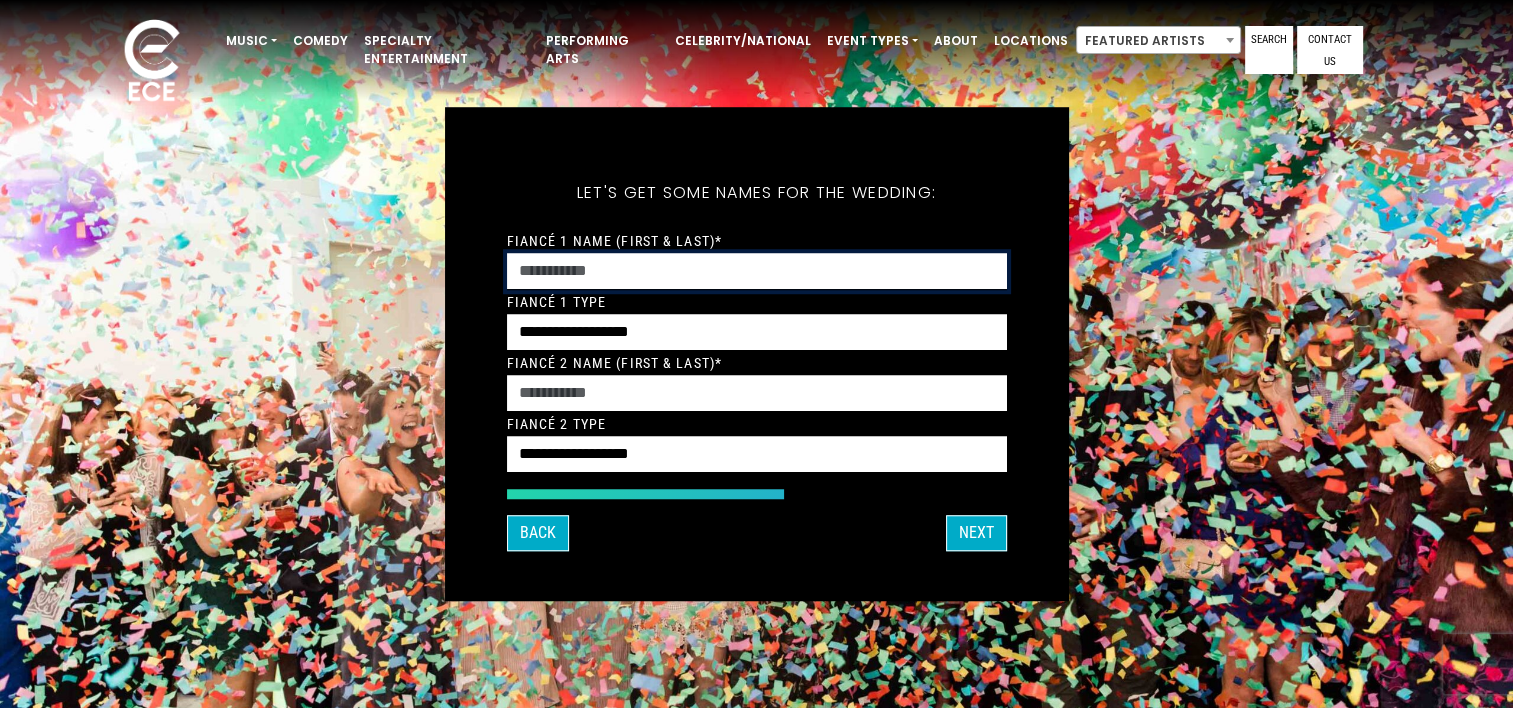 click on "Fiancé 1 Name (First & Last)*" at bounding box center (757, 271) 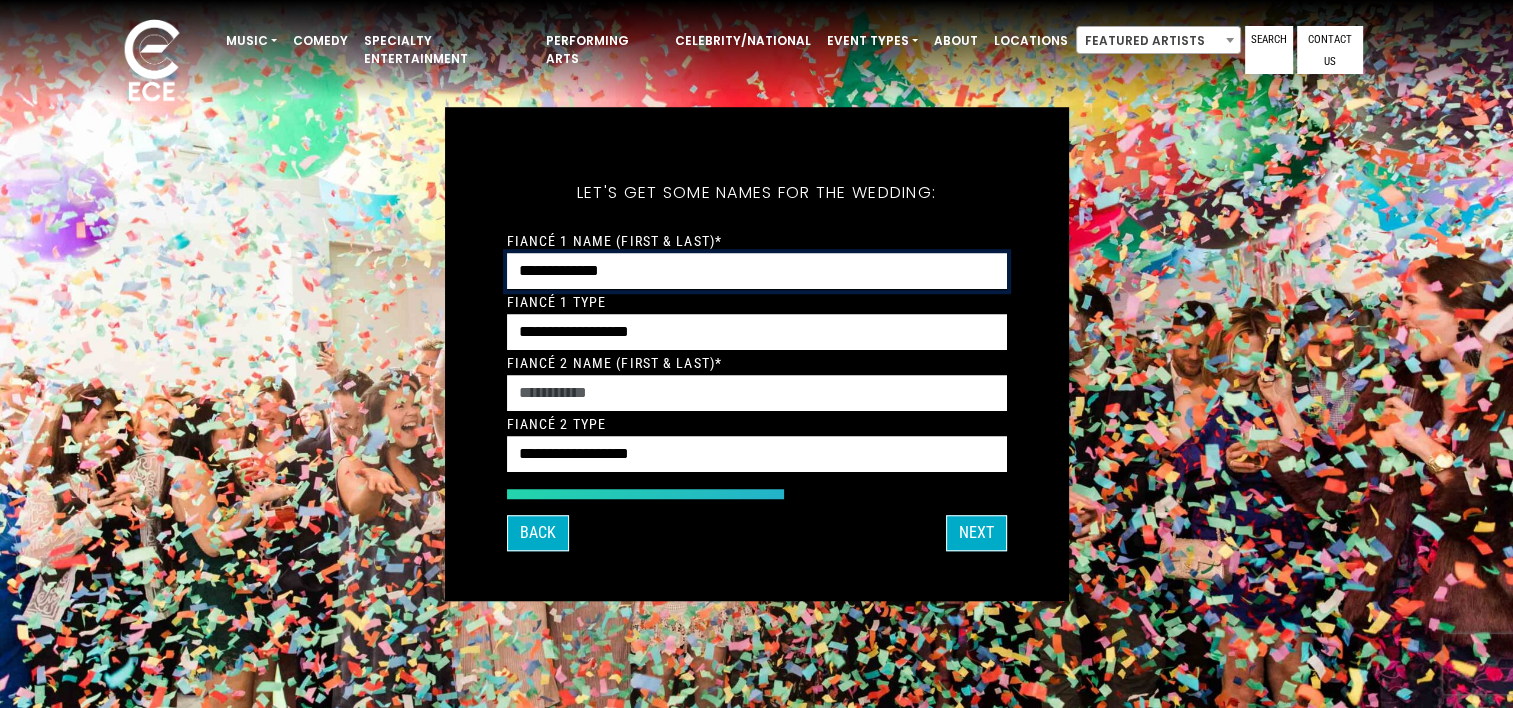 type on "**********" 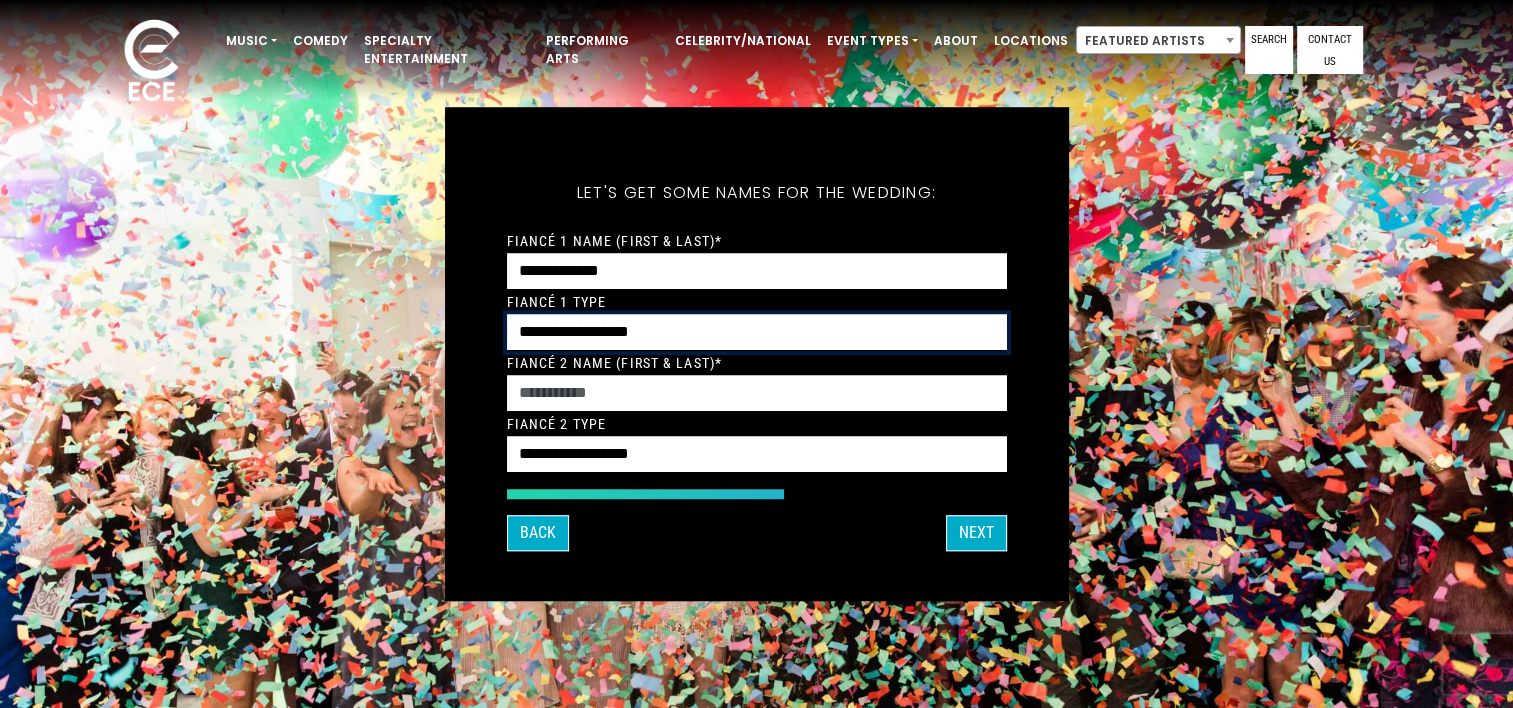click on "**********" at bounding box center [757, 332] 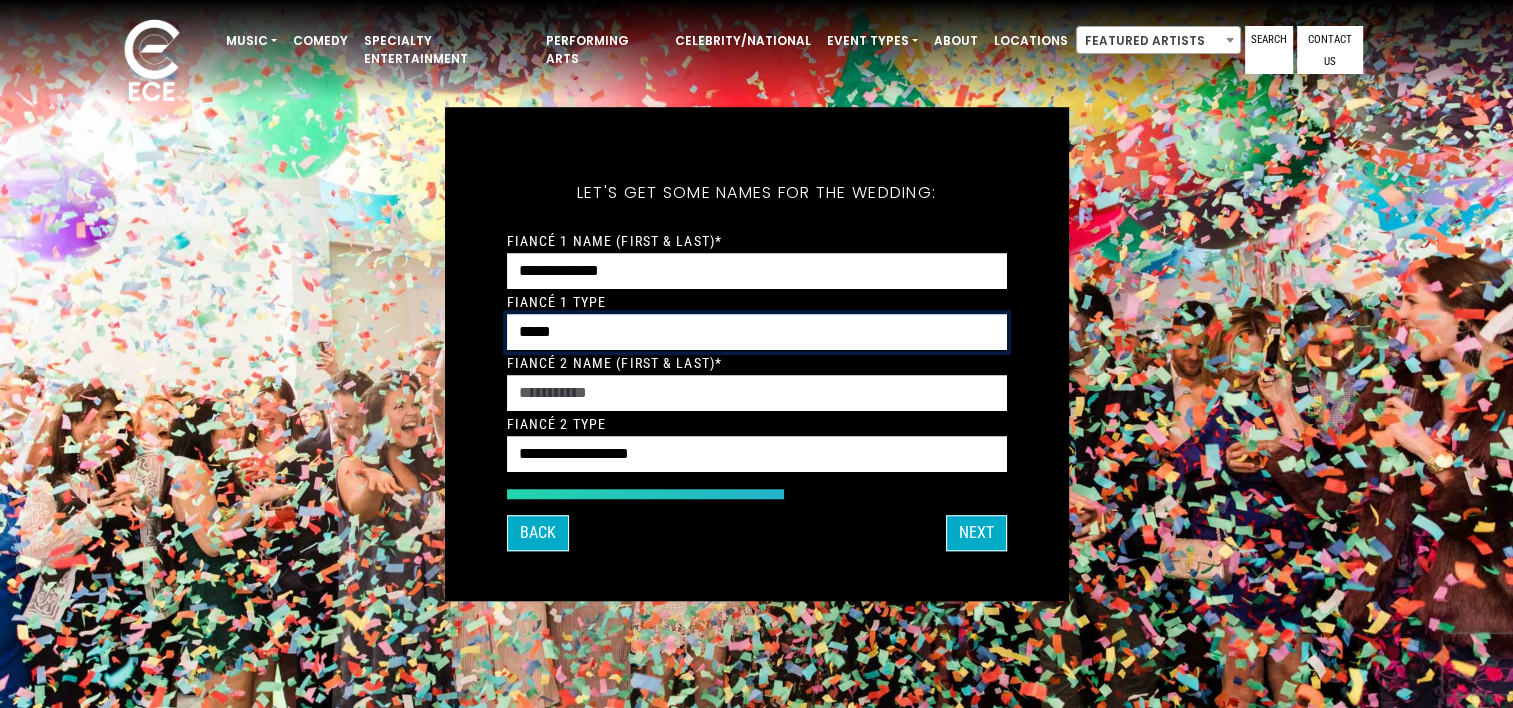 click on "**********" at bounding box center (757, 332) 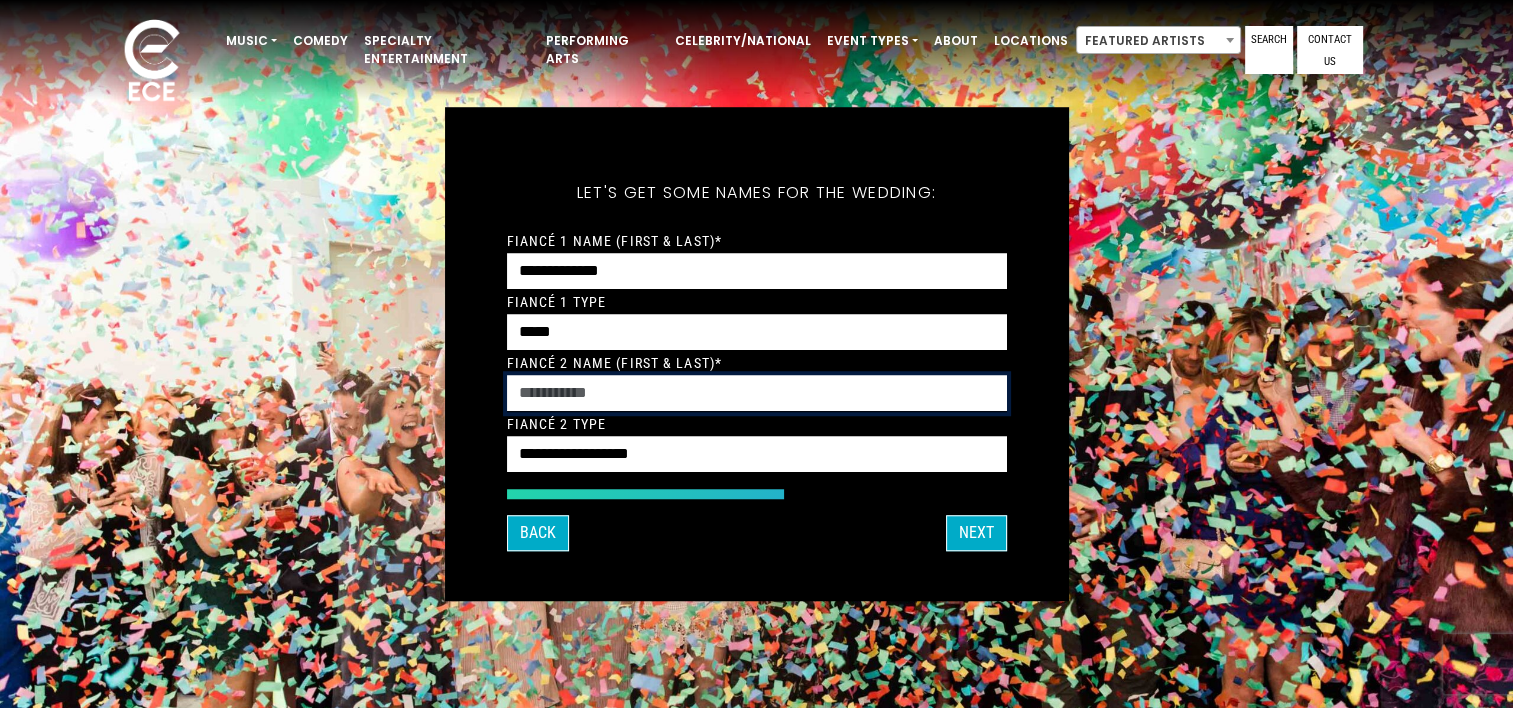 click on "Fiancé 2 Name (First & Last)*" at bounding box center (757, 393) 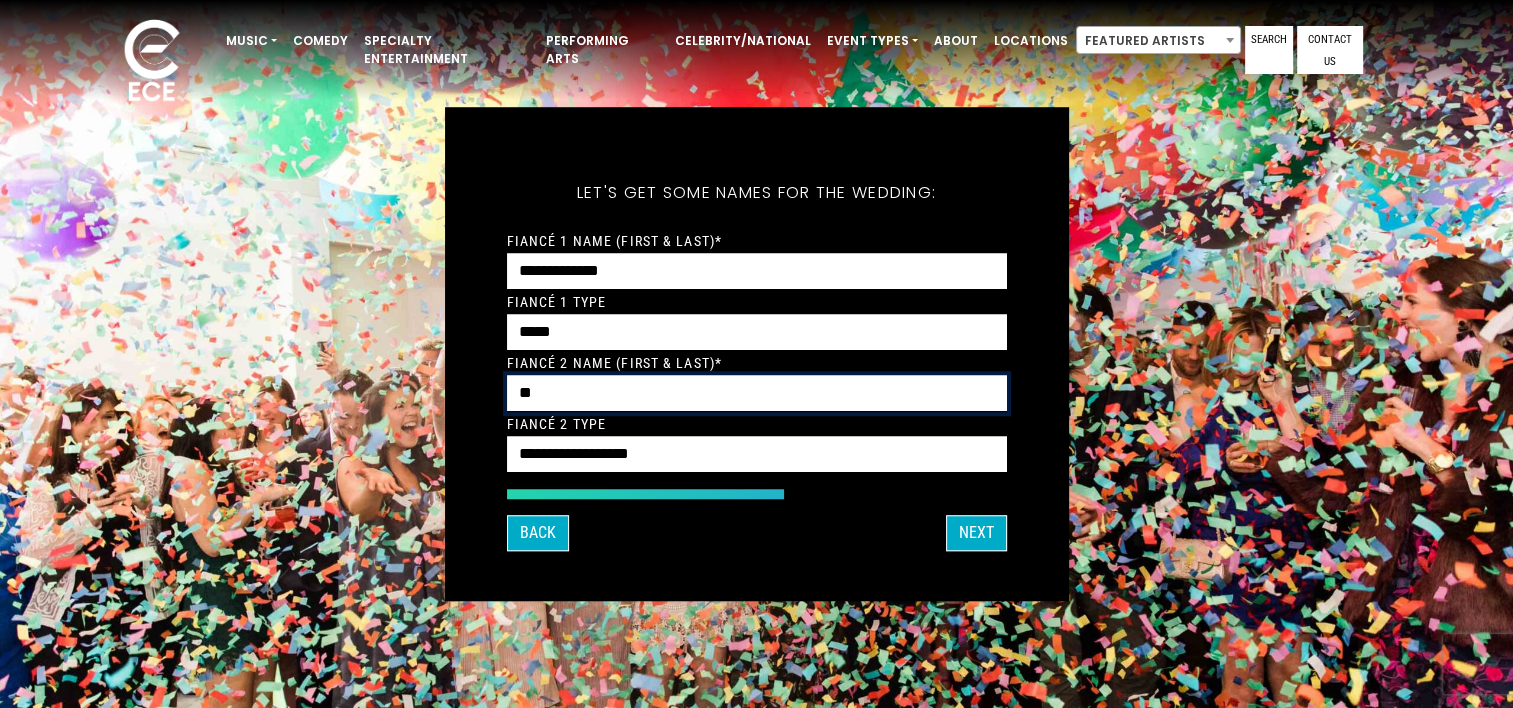 type on "*" 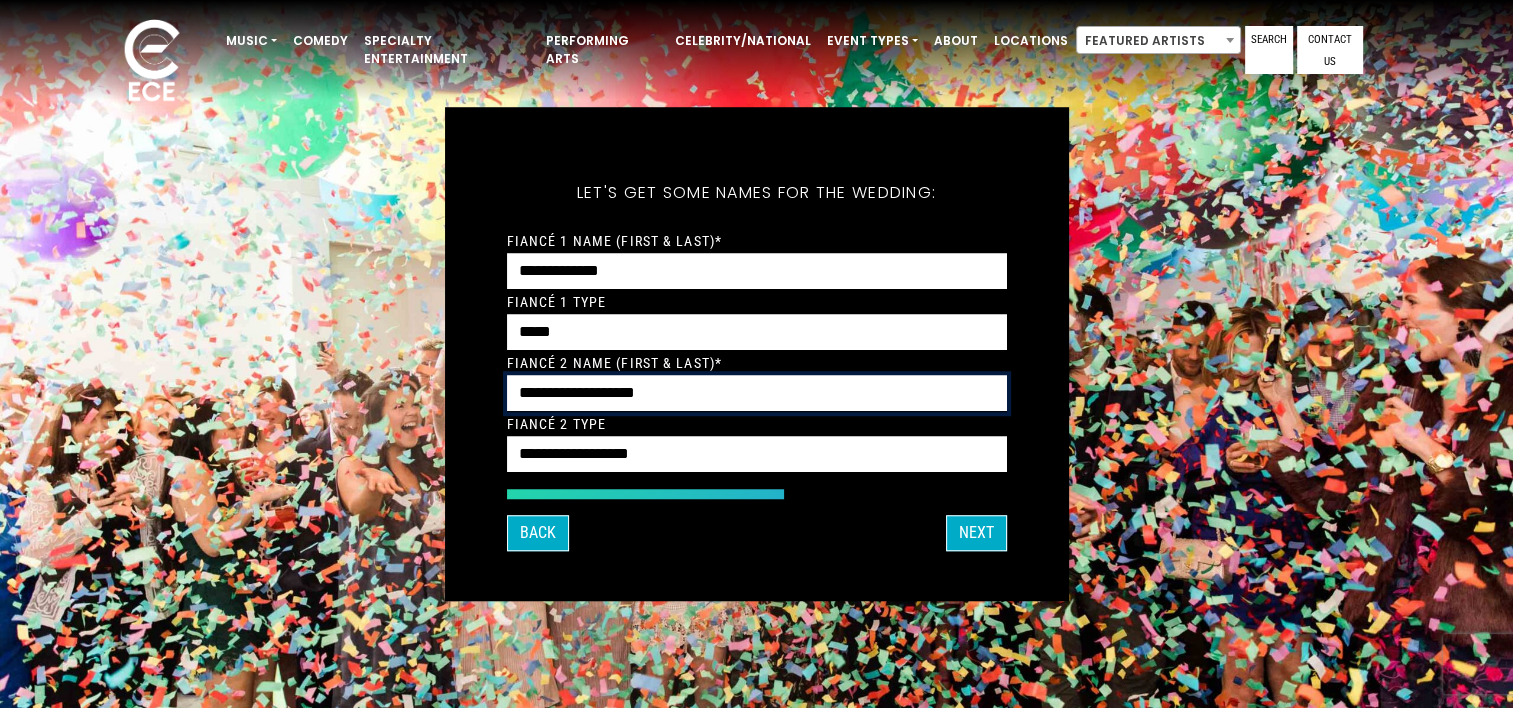 type on "**********" 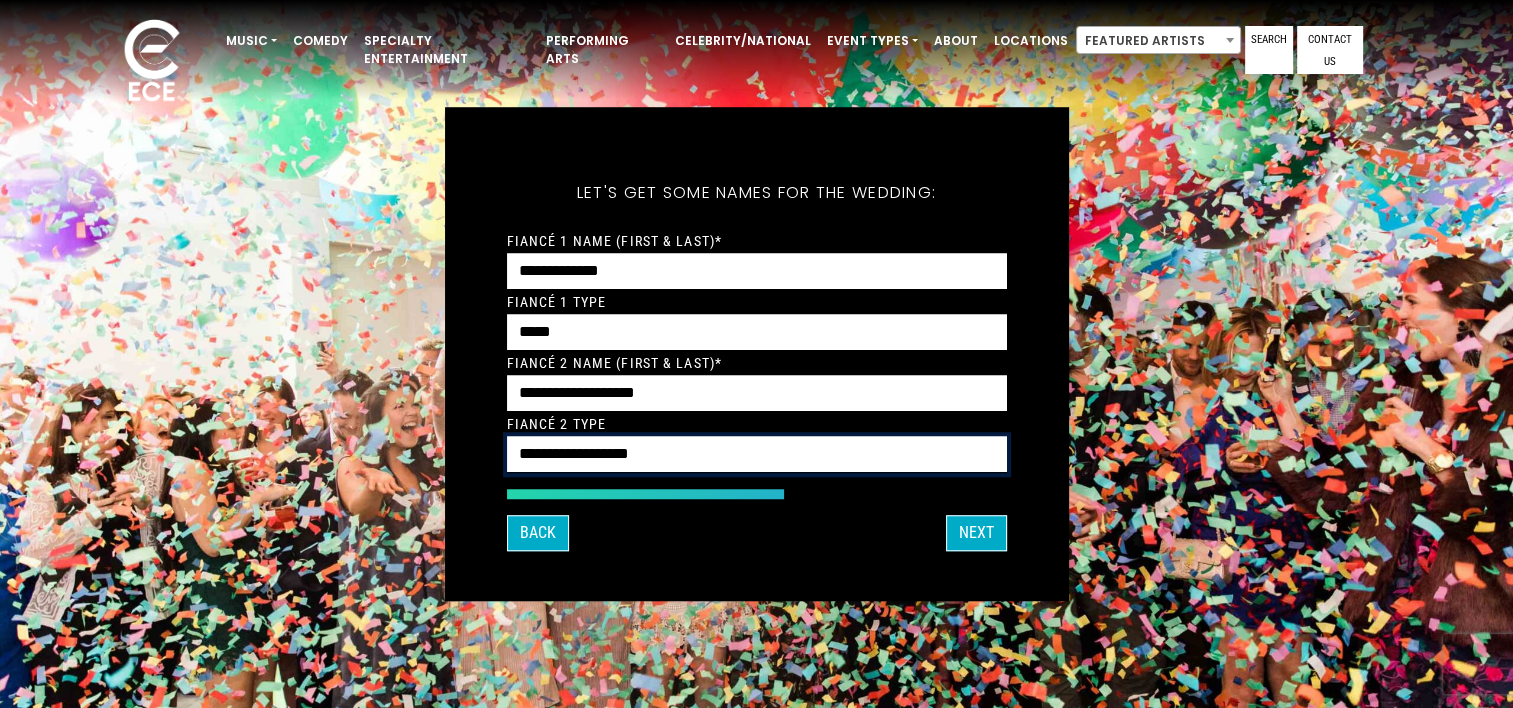 click on "**********" at bounding box center [757, 454] 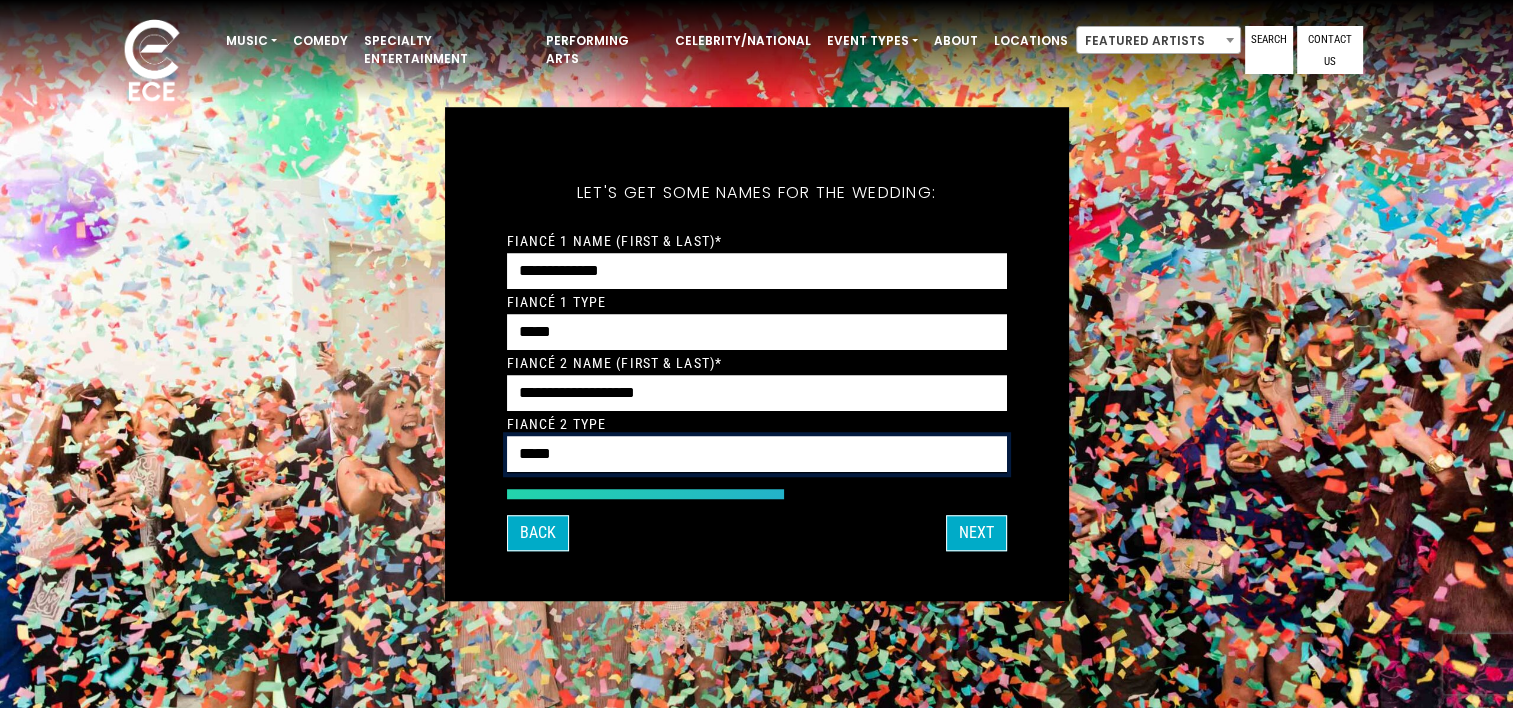 click on "**********" at bounding box center [757, 454] 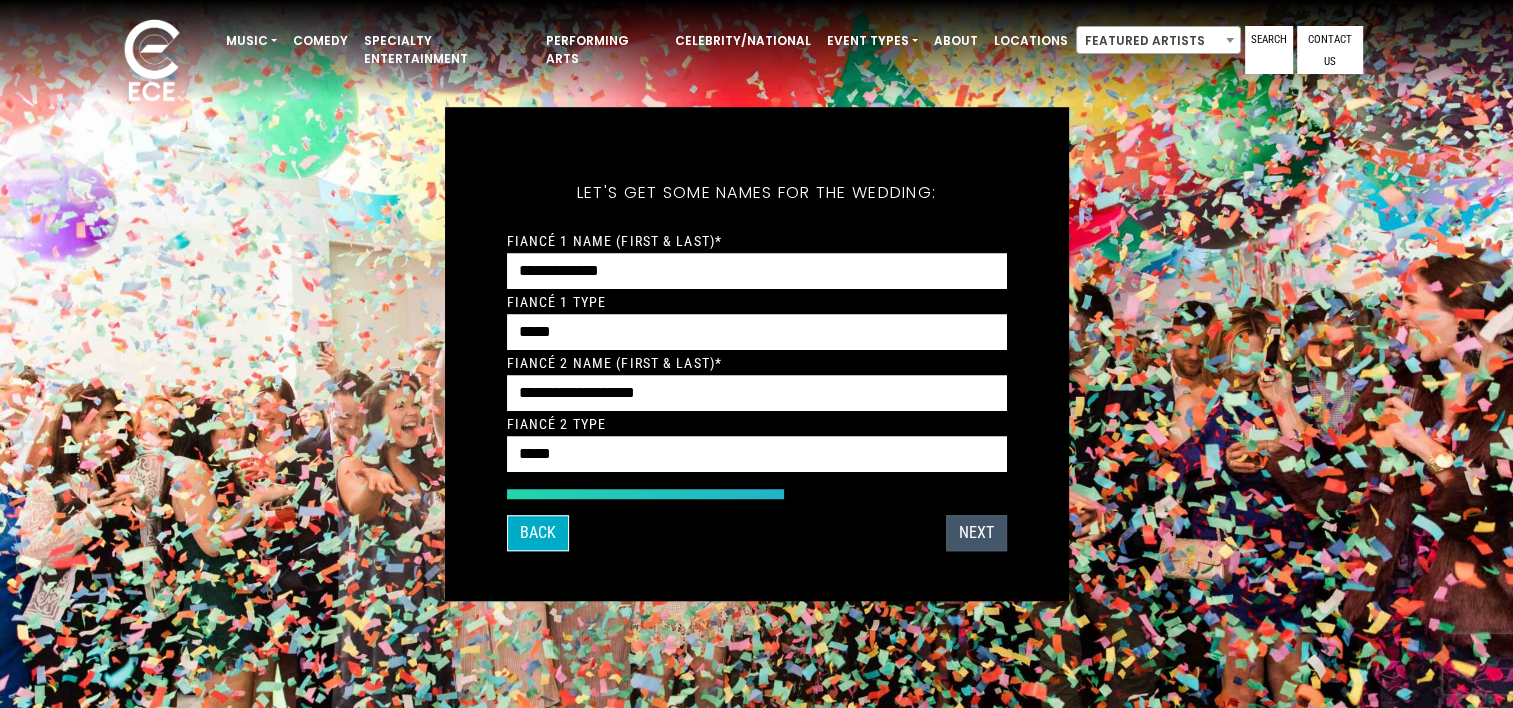 click on "NEXT" at bounding box center (976, 533) 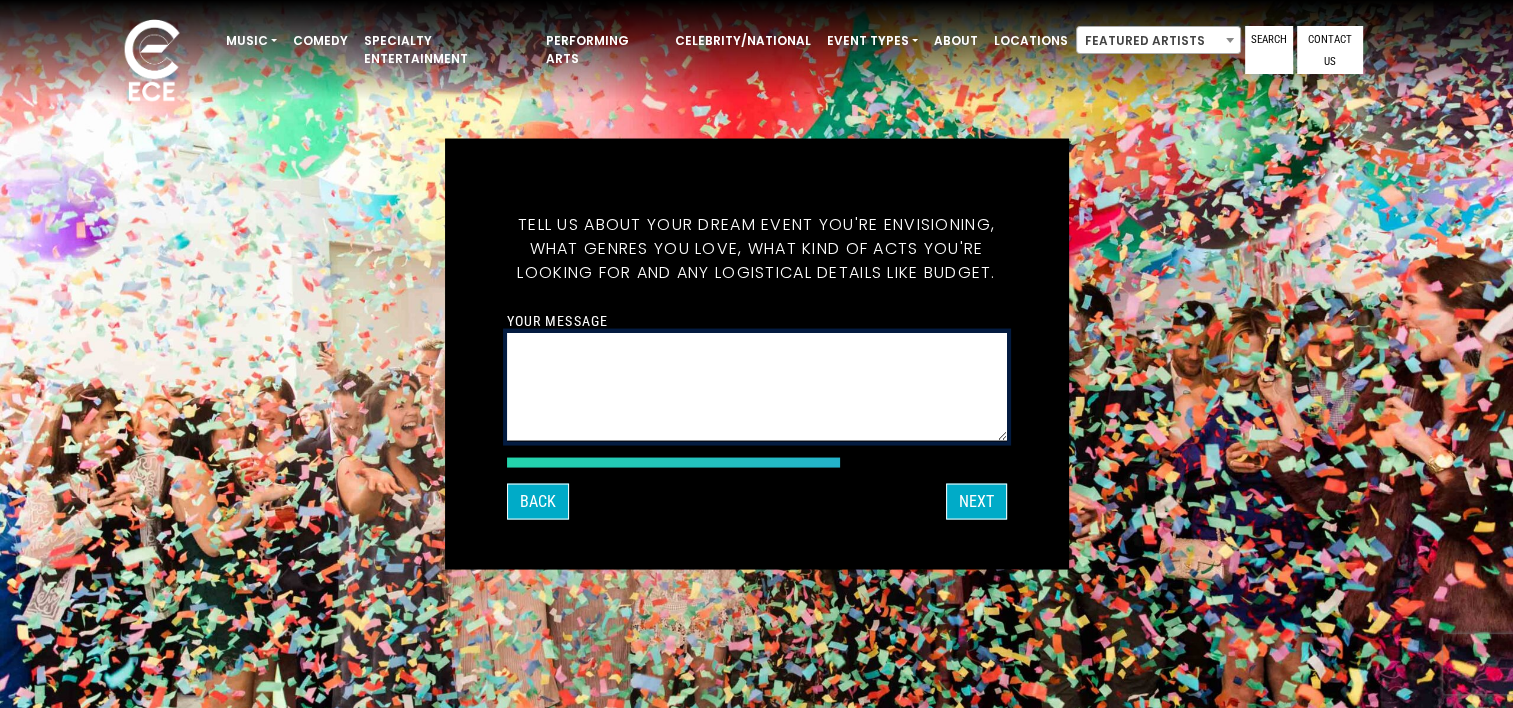 click on "Your message" at bounding box center [757, 387] 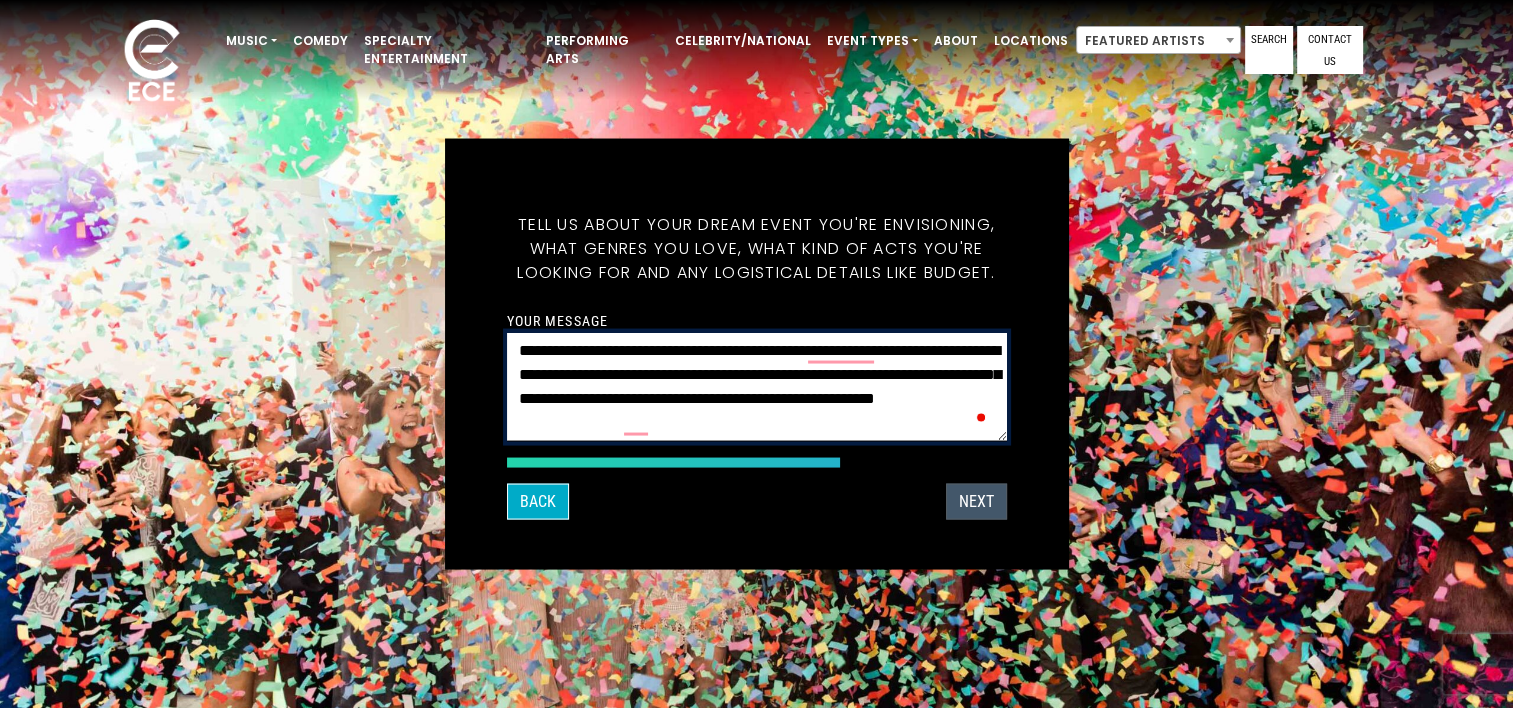 type on "**********" 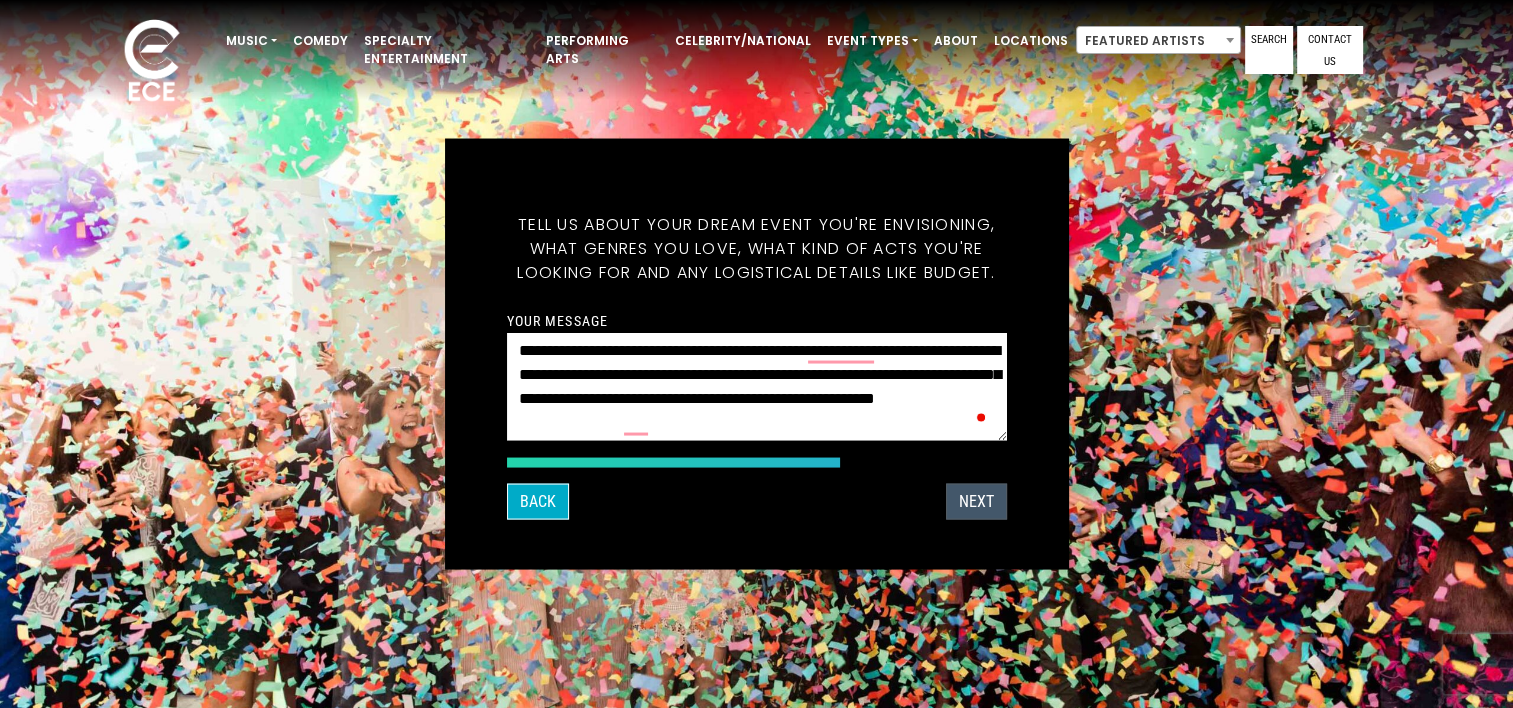 click on "NEXT" at bounding box center (976, 502) 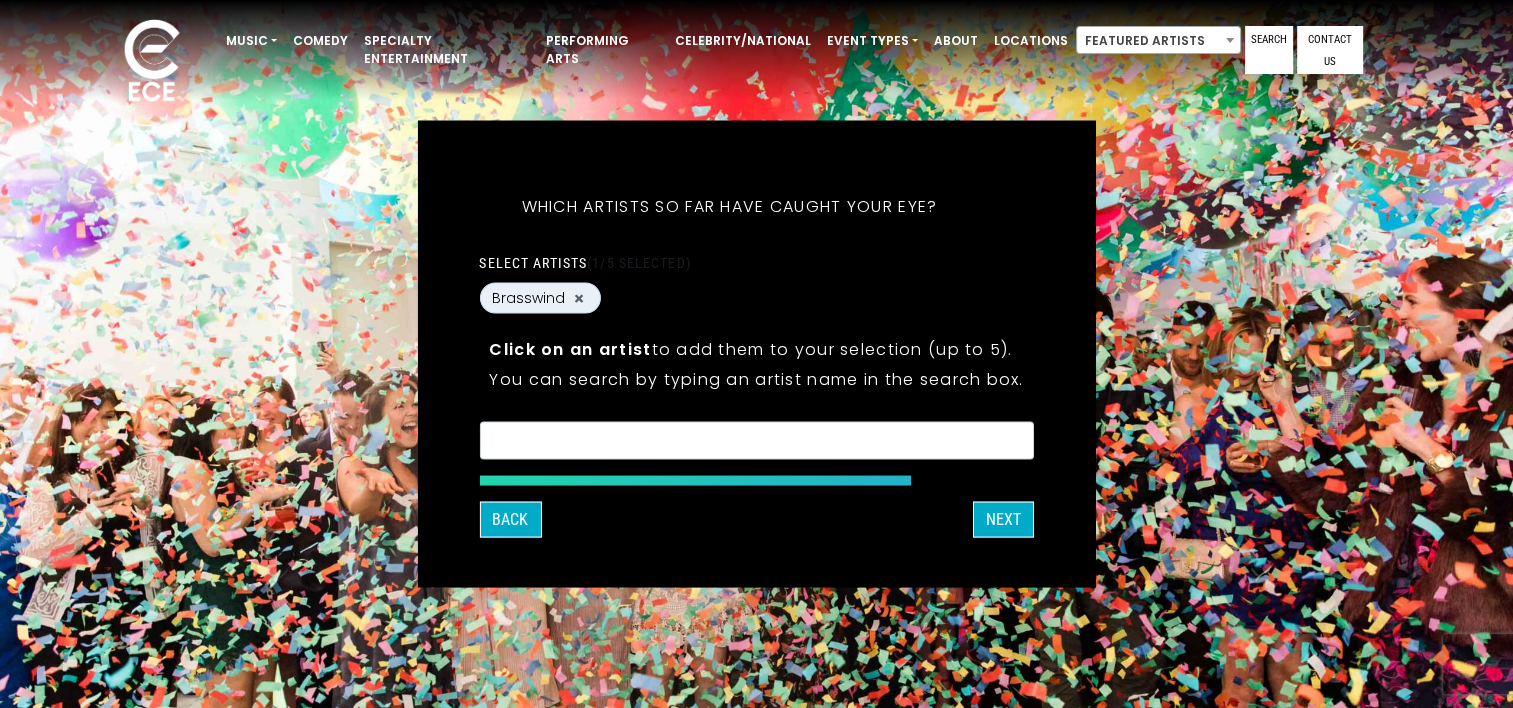 click at bounding box center (756, 444) 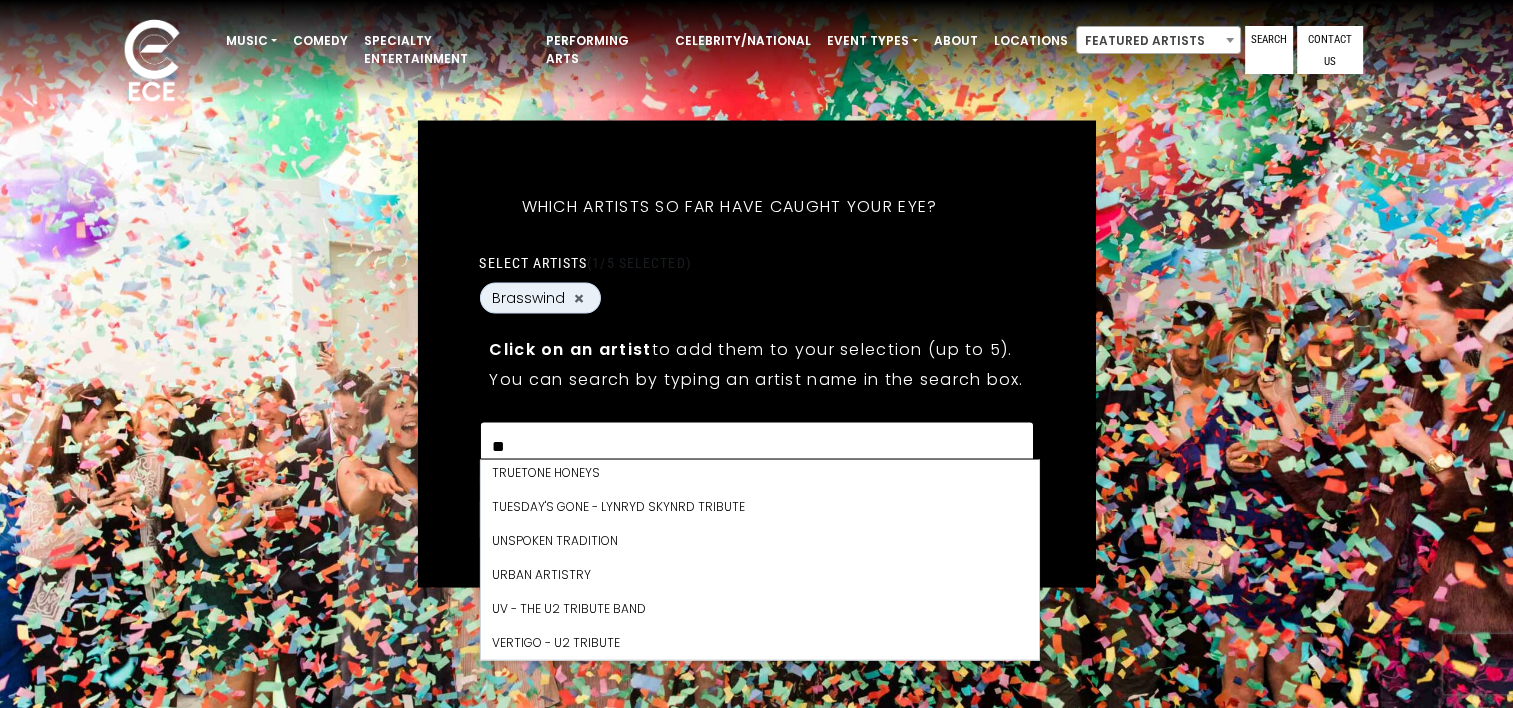 scroll, scrollTop: 0, scrollLeft: 0, axis: both 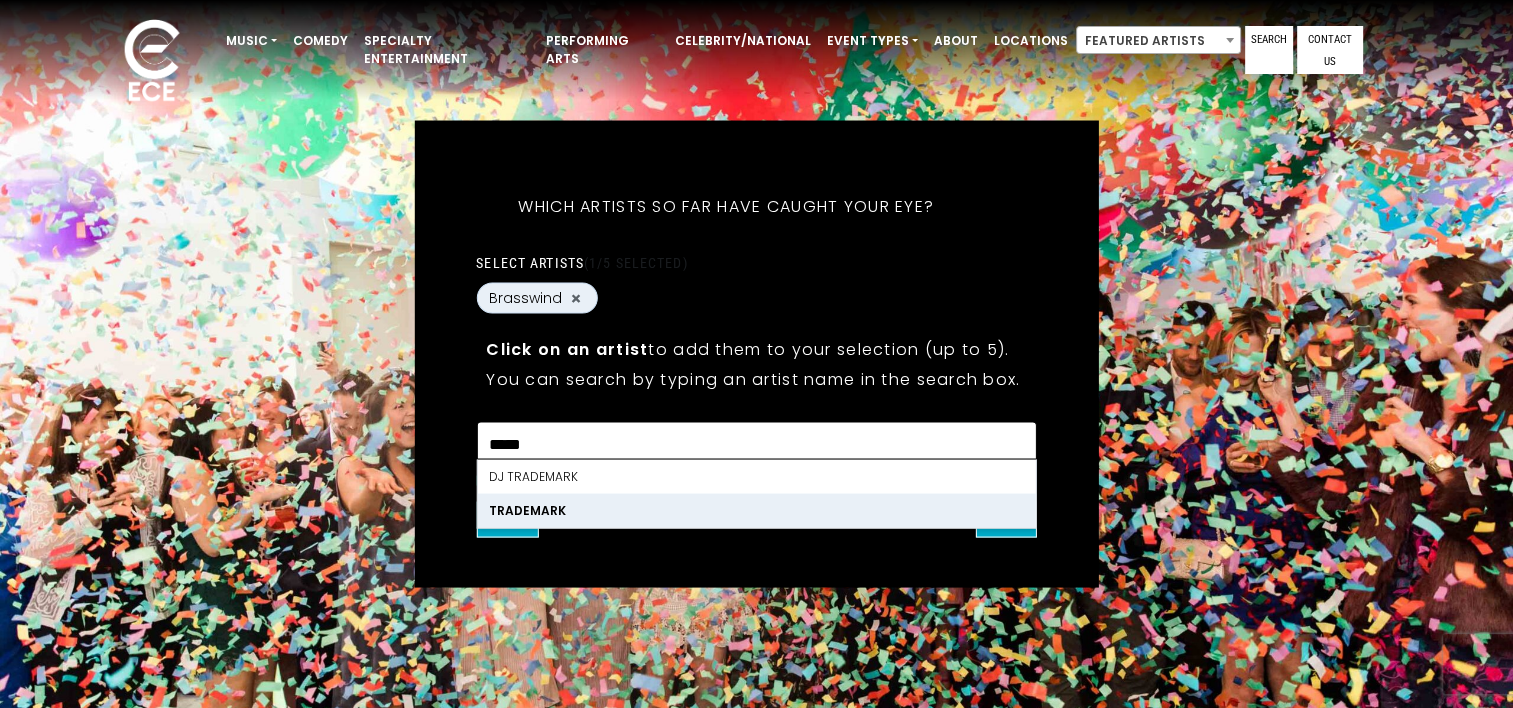type on "*****" 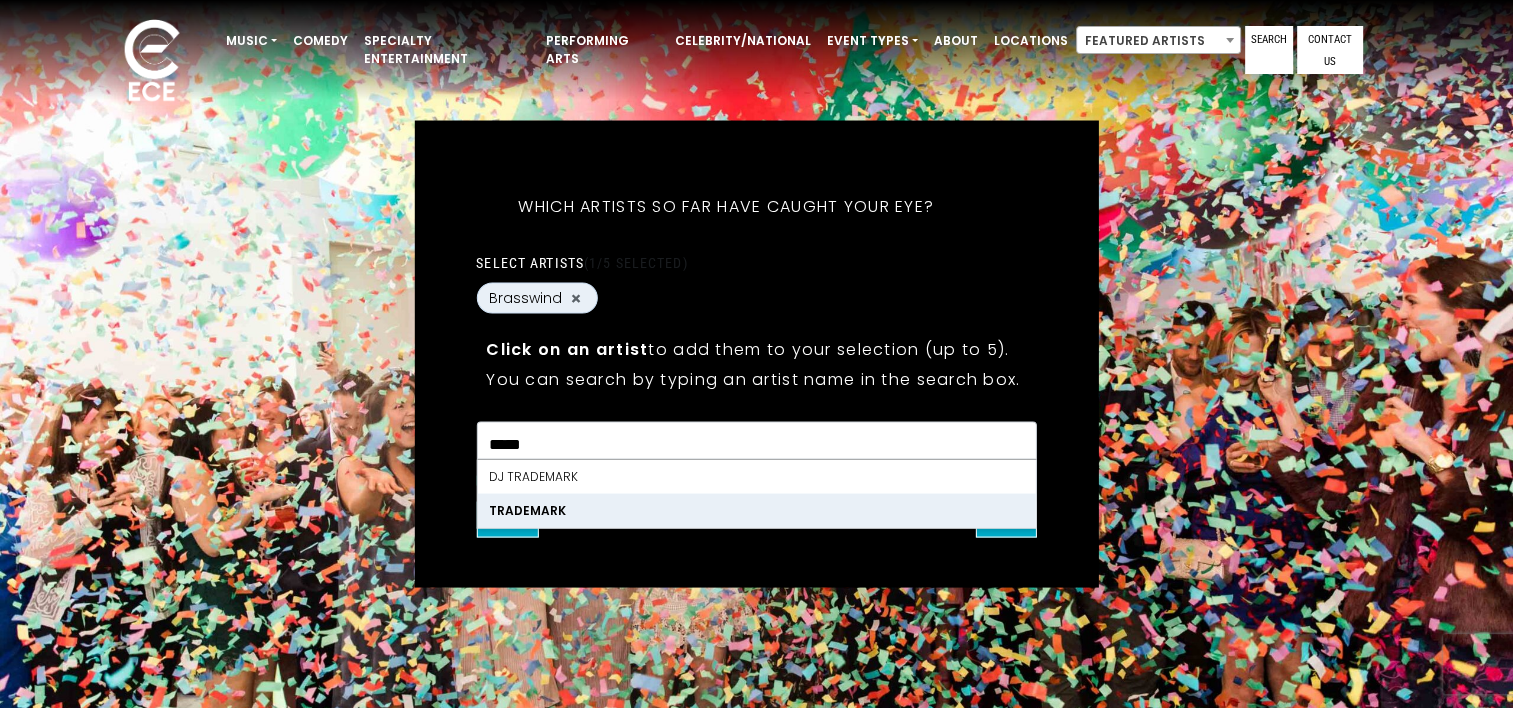 click on "TRADEMARK" at bounding box center [756, 510] 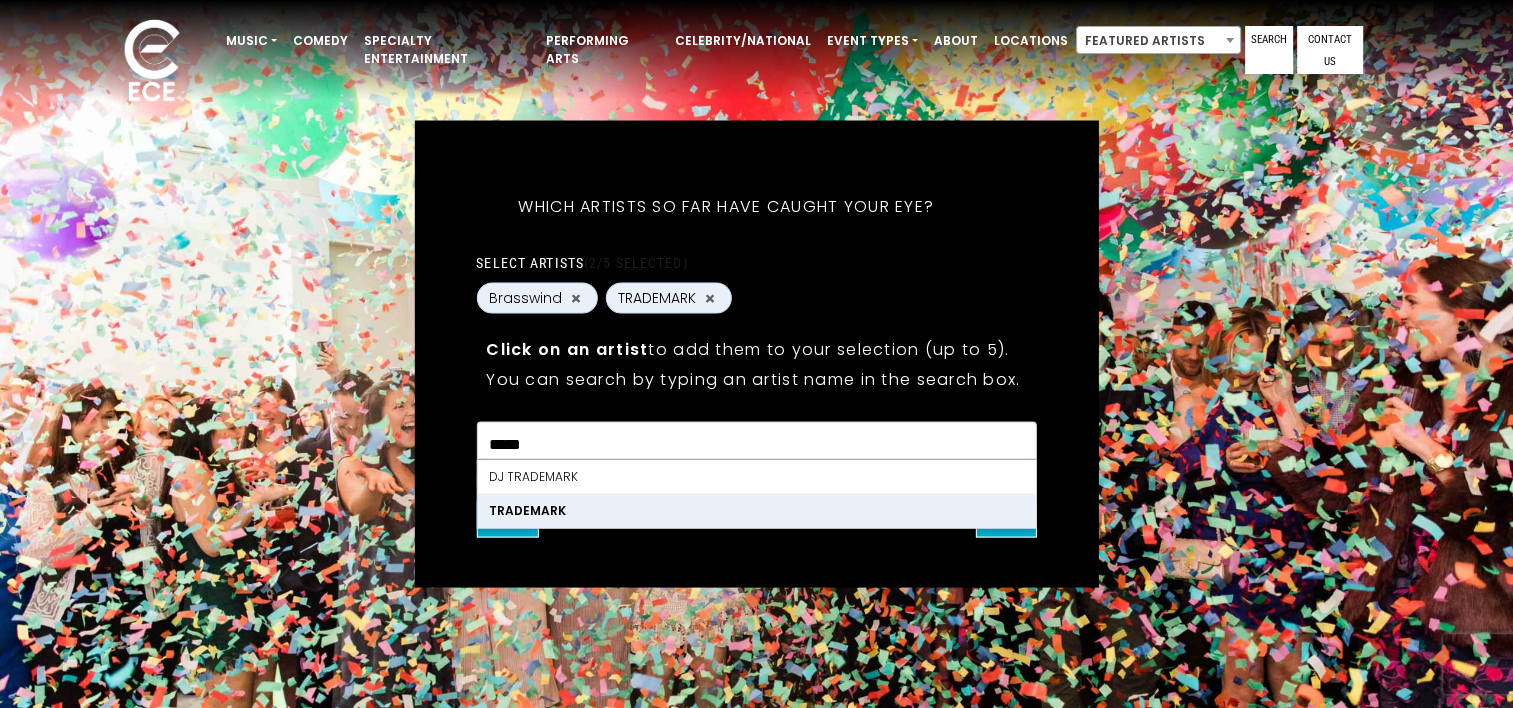 scroll, scrollTop: 2819, scrollLeft: 0, axis: vertical 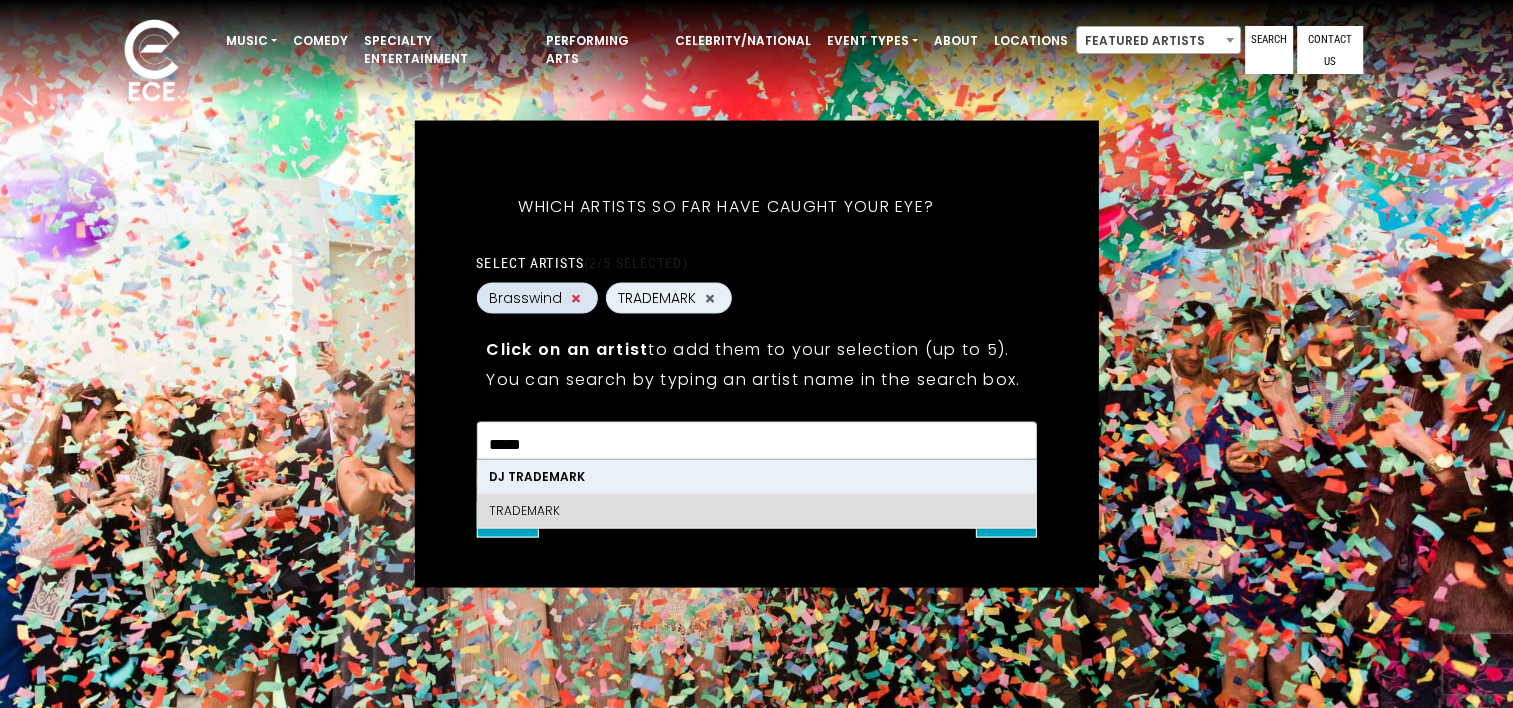 type 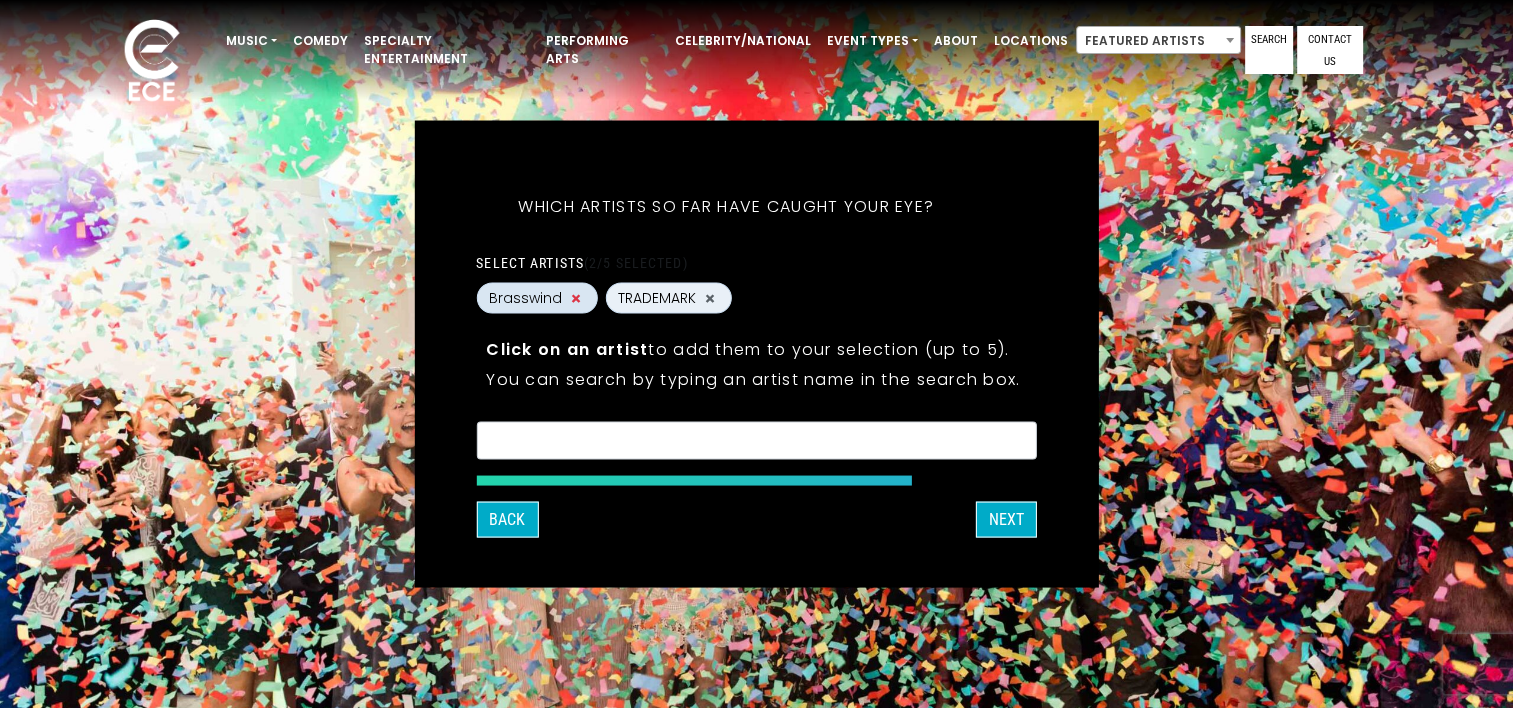 click on "×" at bounding box center [576, 298] 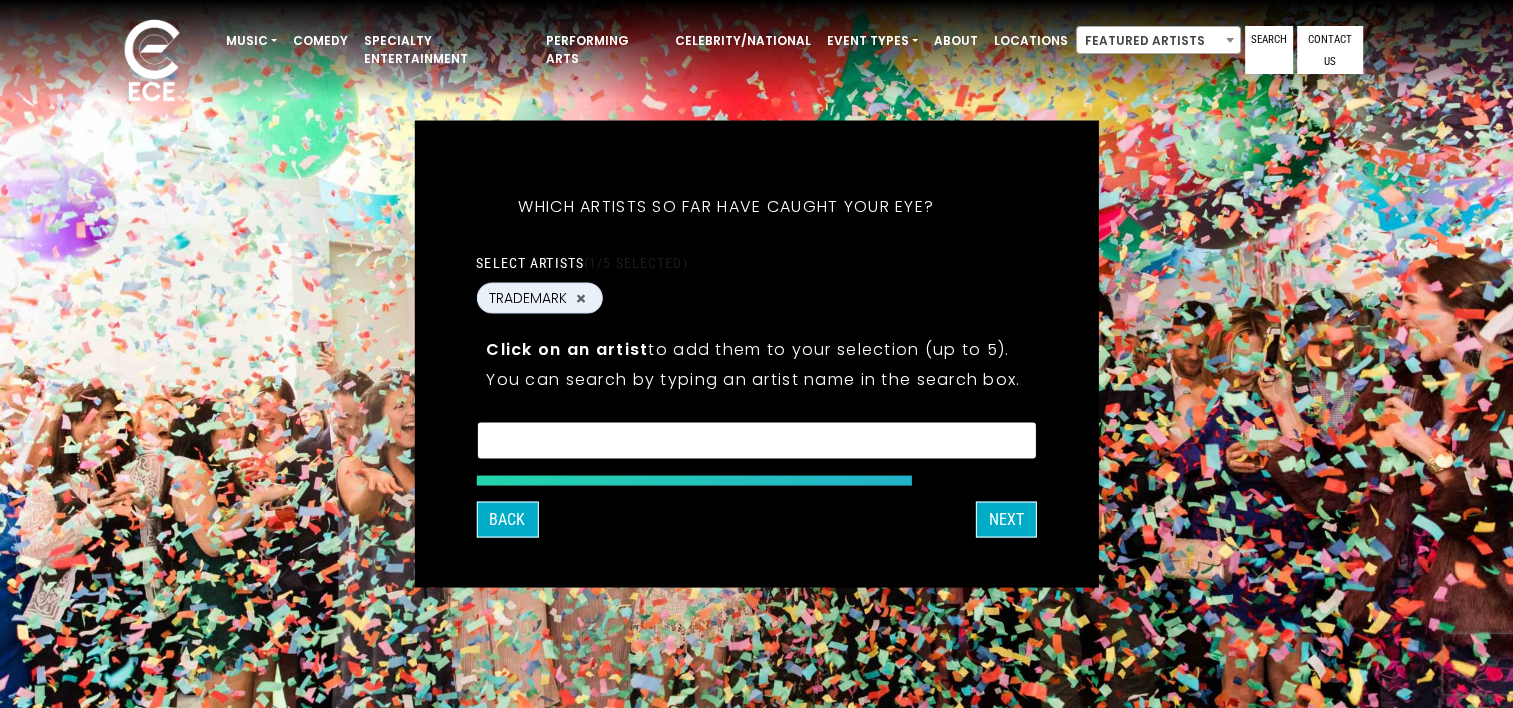click at bounding box center [756, 444] 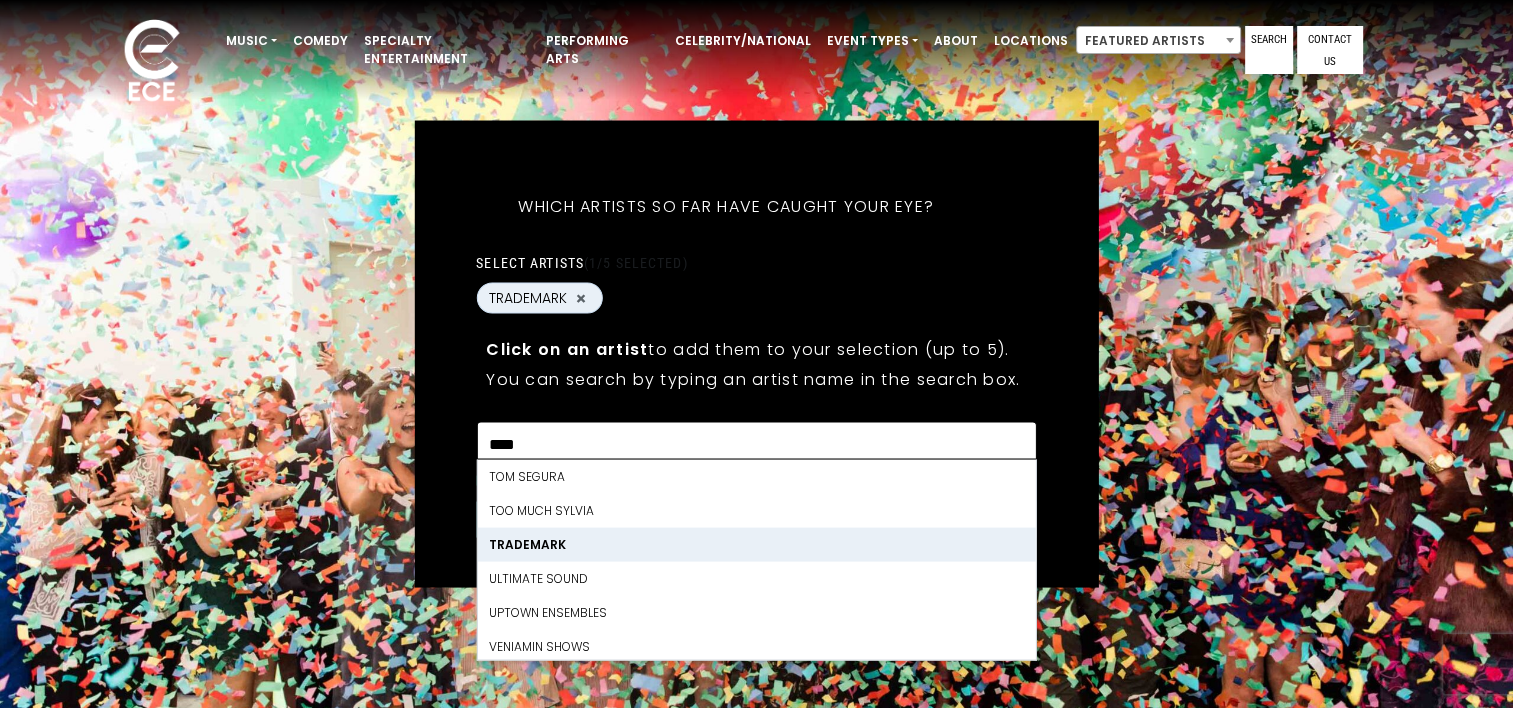 scroll, scrollTop: 0, scrollLeft: 0, axis: both 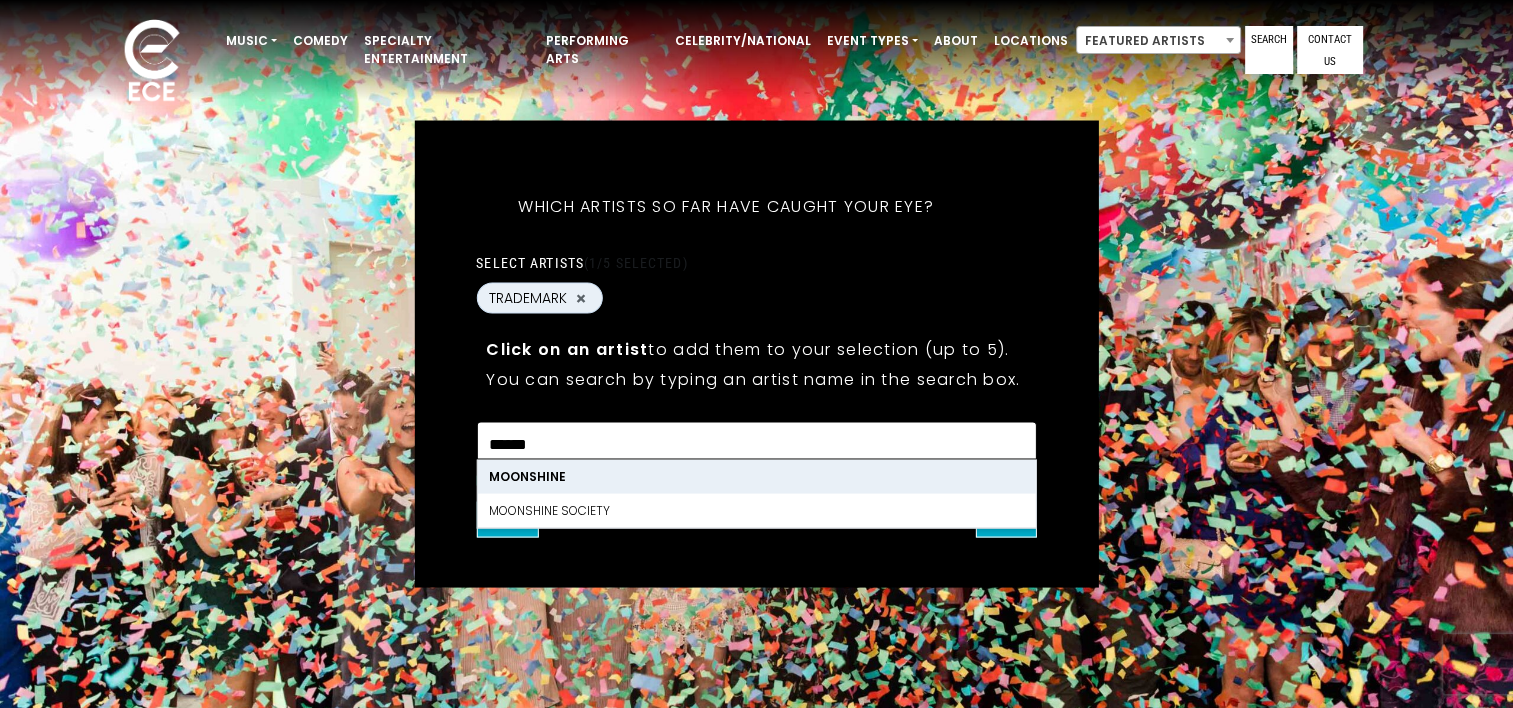 type on "******" 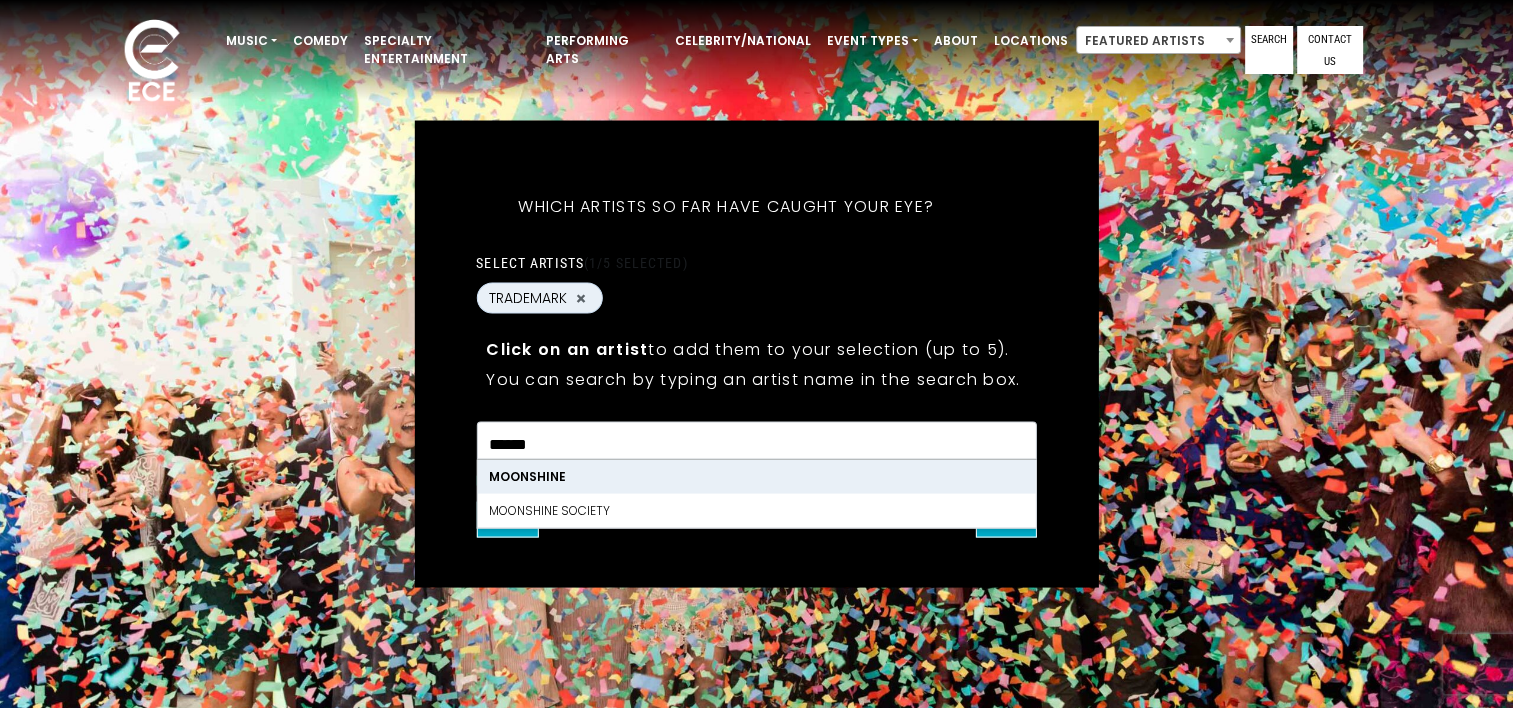 click on "MOONSHINE" at bounding box center (756, 476) 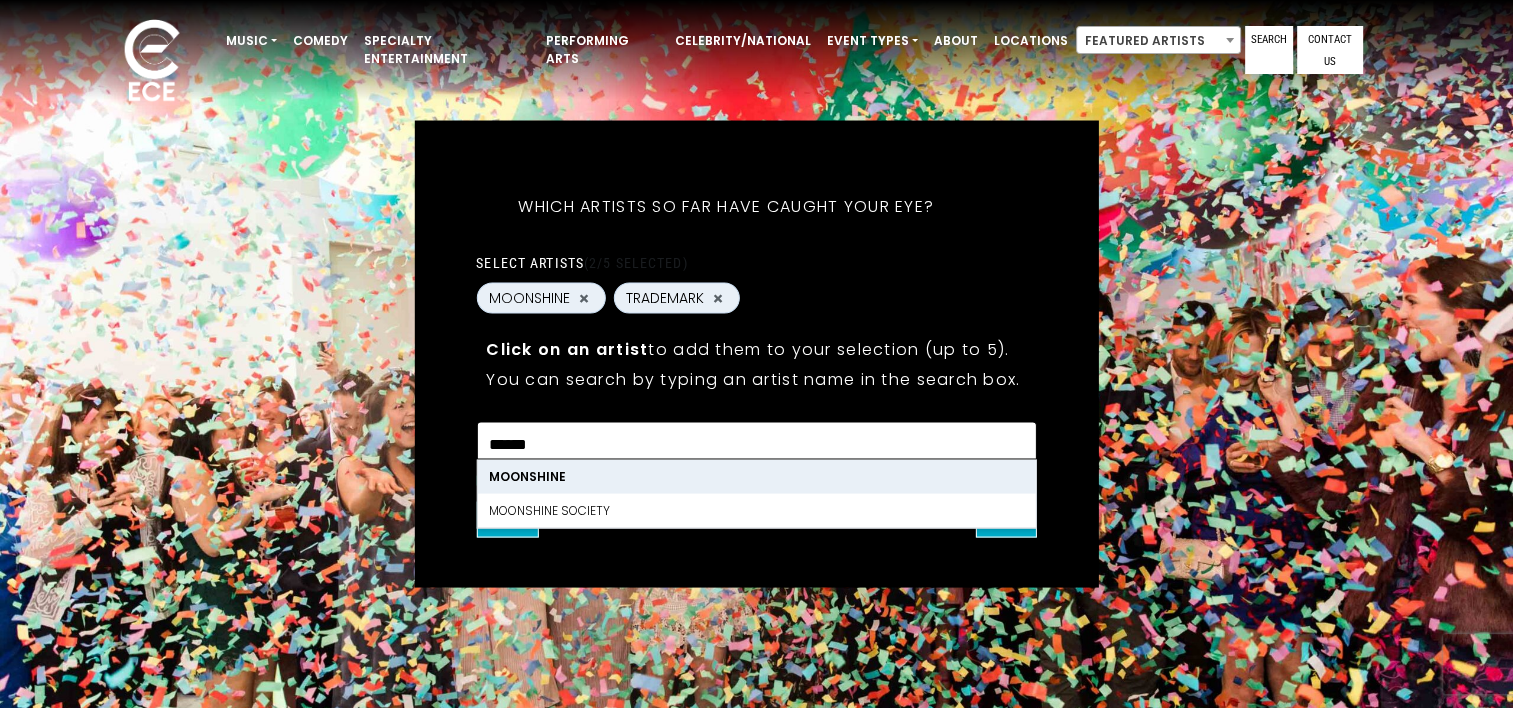 click on "******" at bounding box center [756, 444] 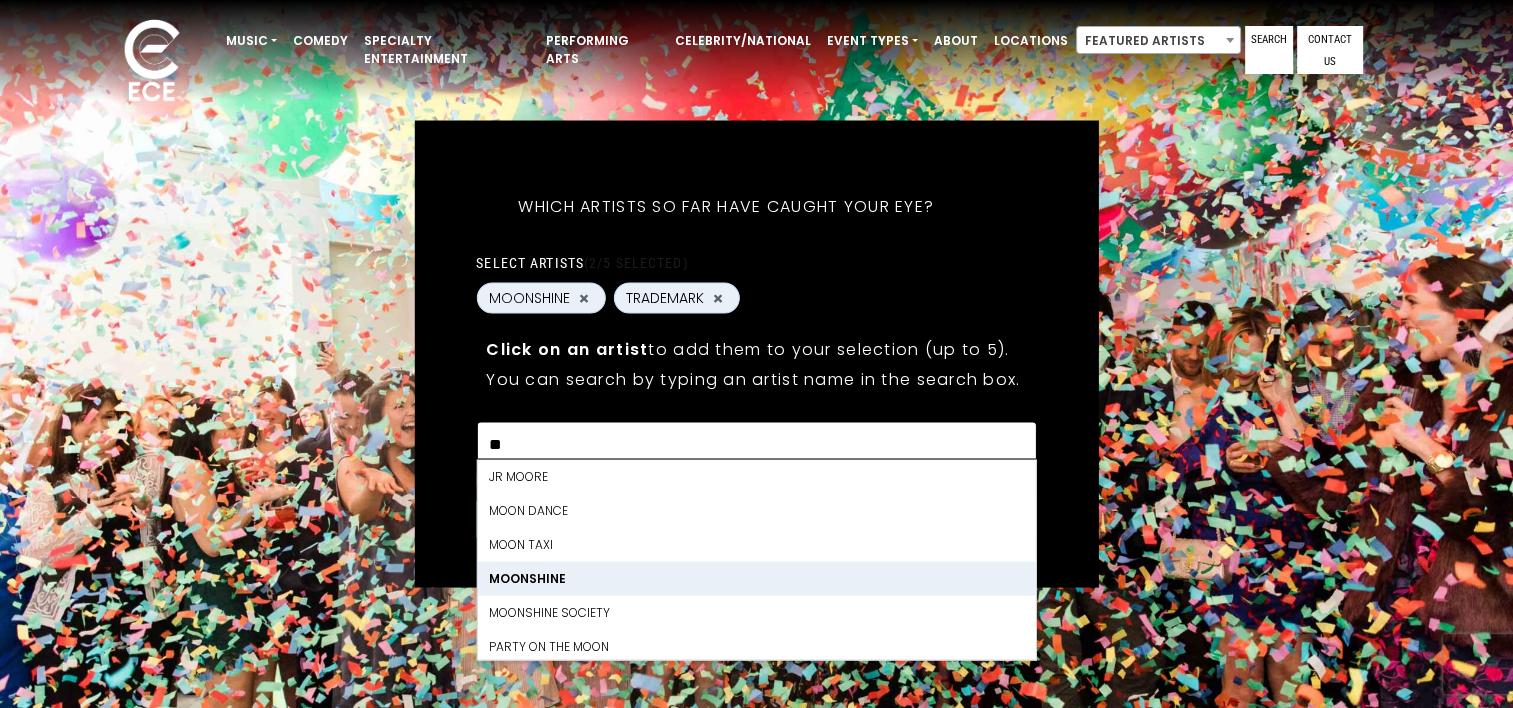 type on "*" 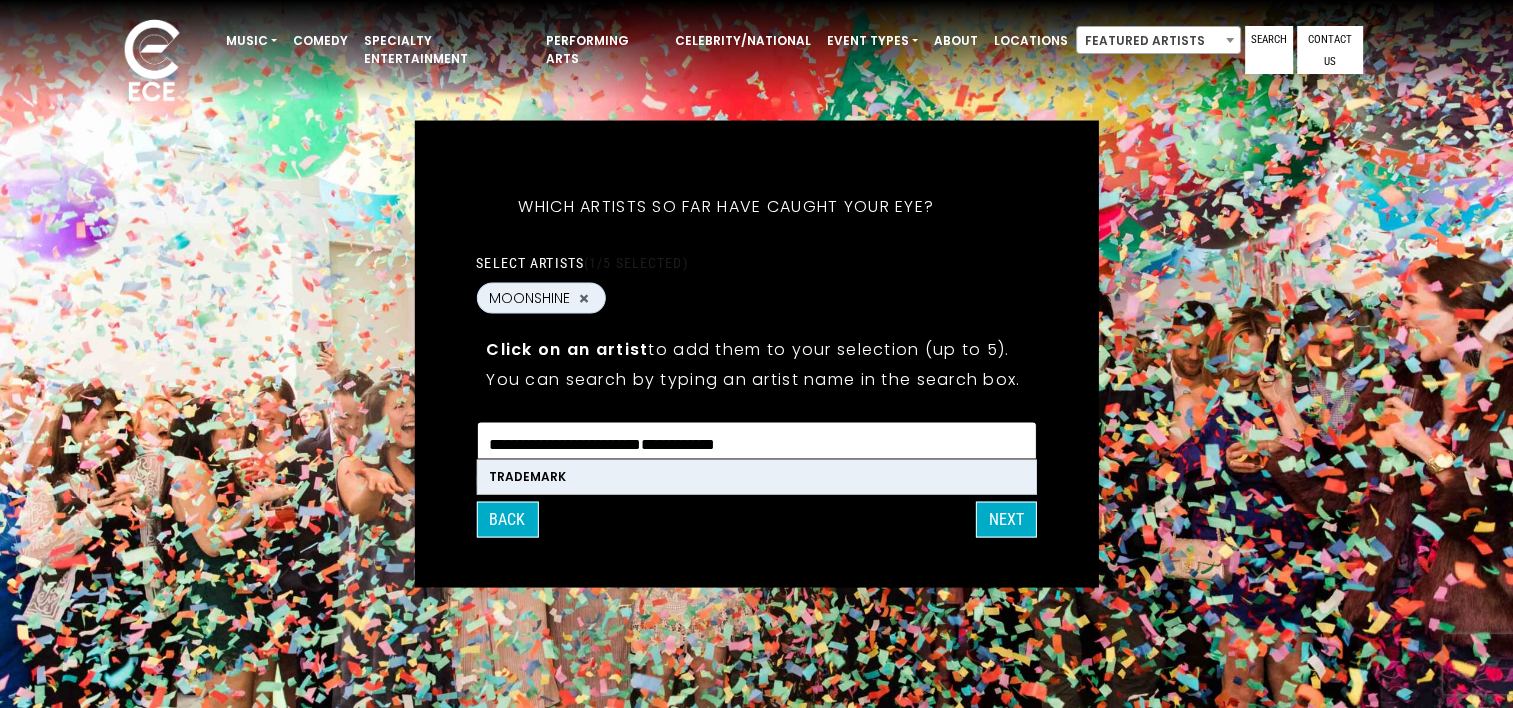 scroll, scrollTop: 0, scrollLeft: 0, axis: both 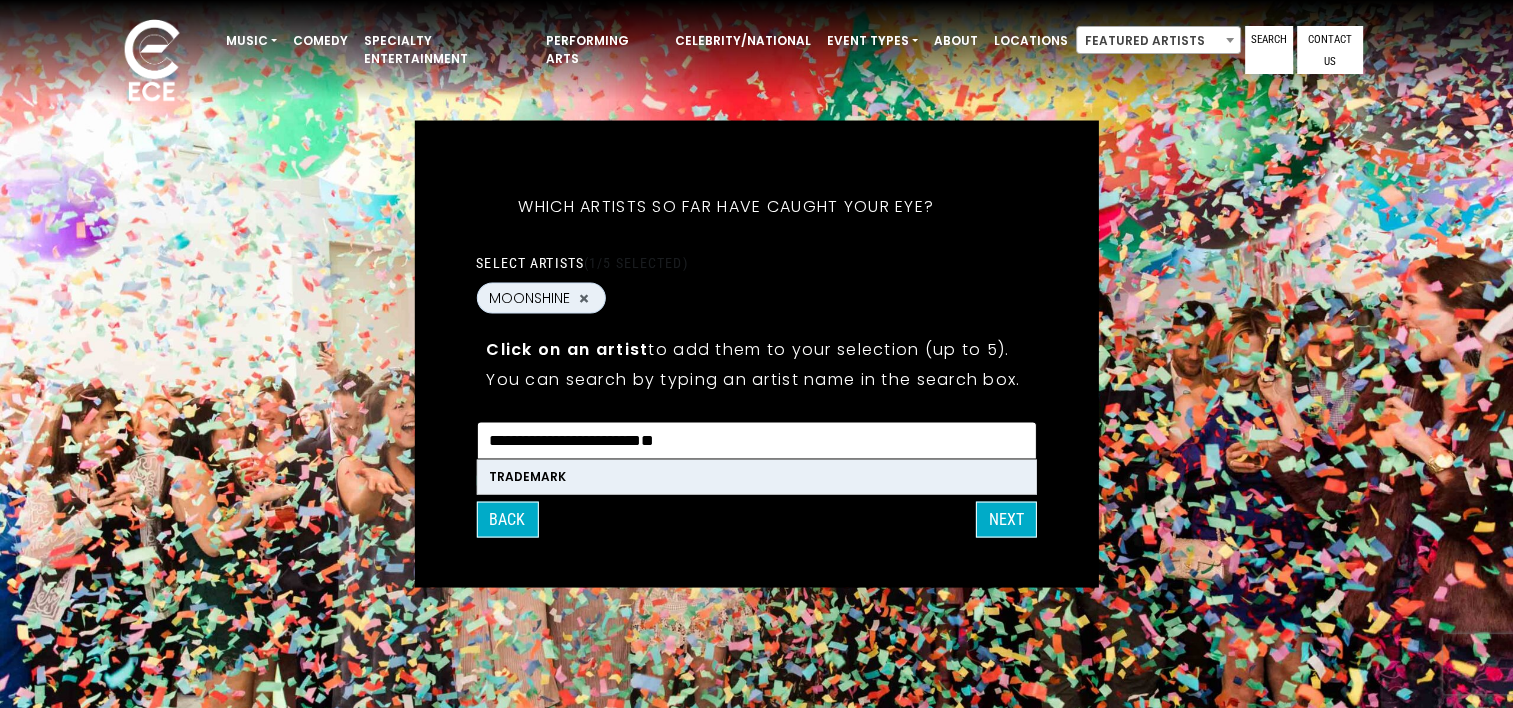 type on "*" 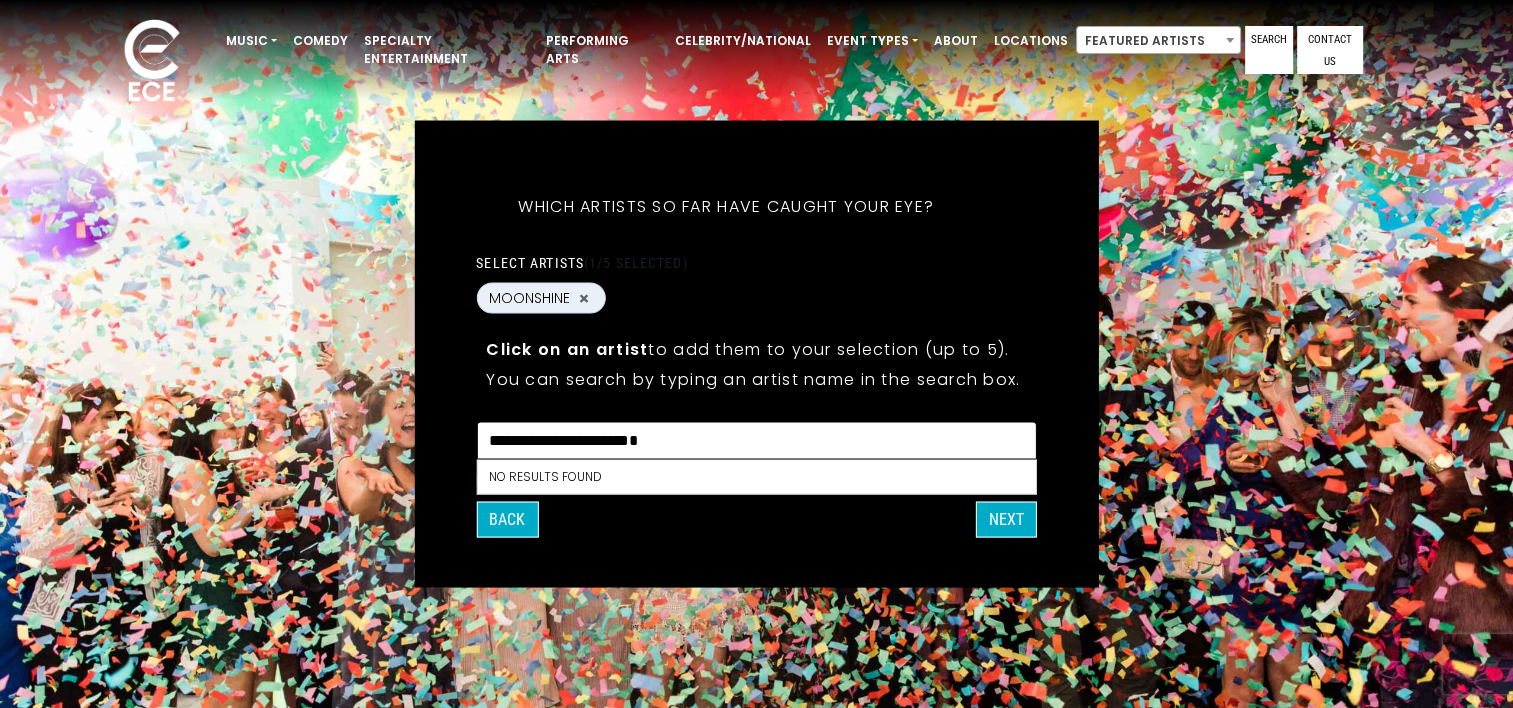 scroll, scrollTop: 0, scrollLeft: 0, axis: both 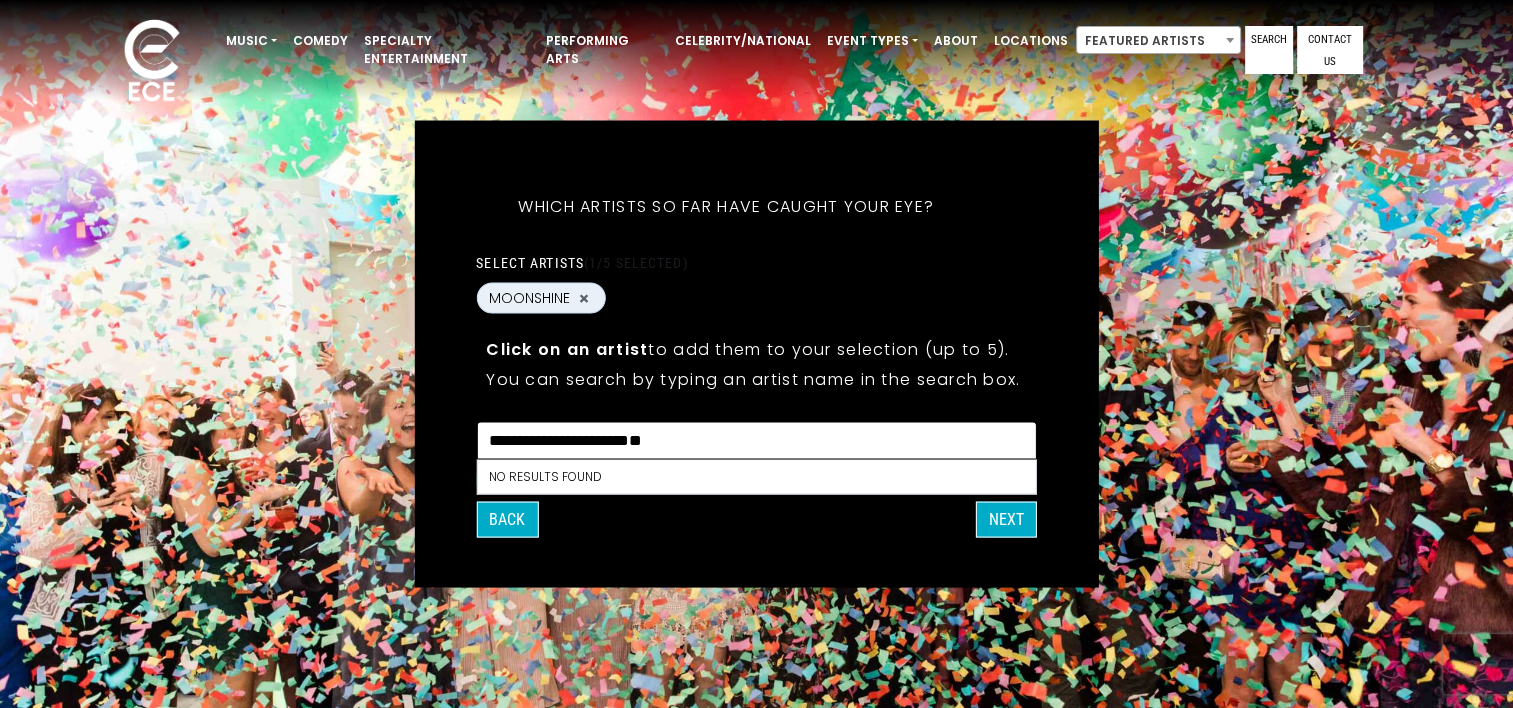 type on "*" 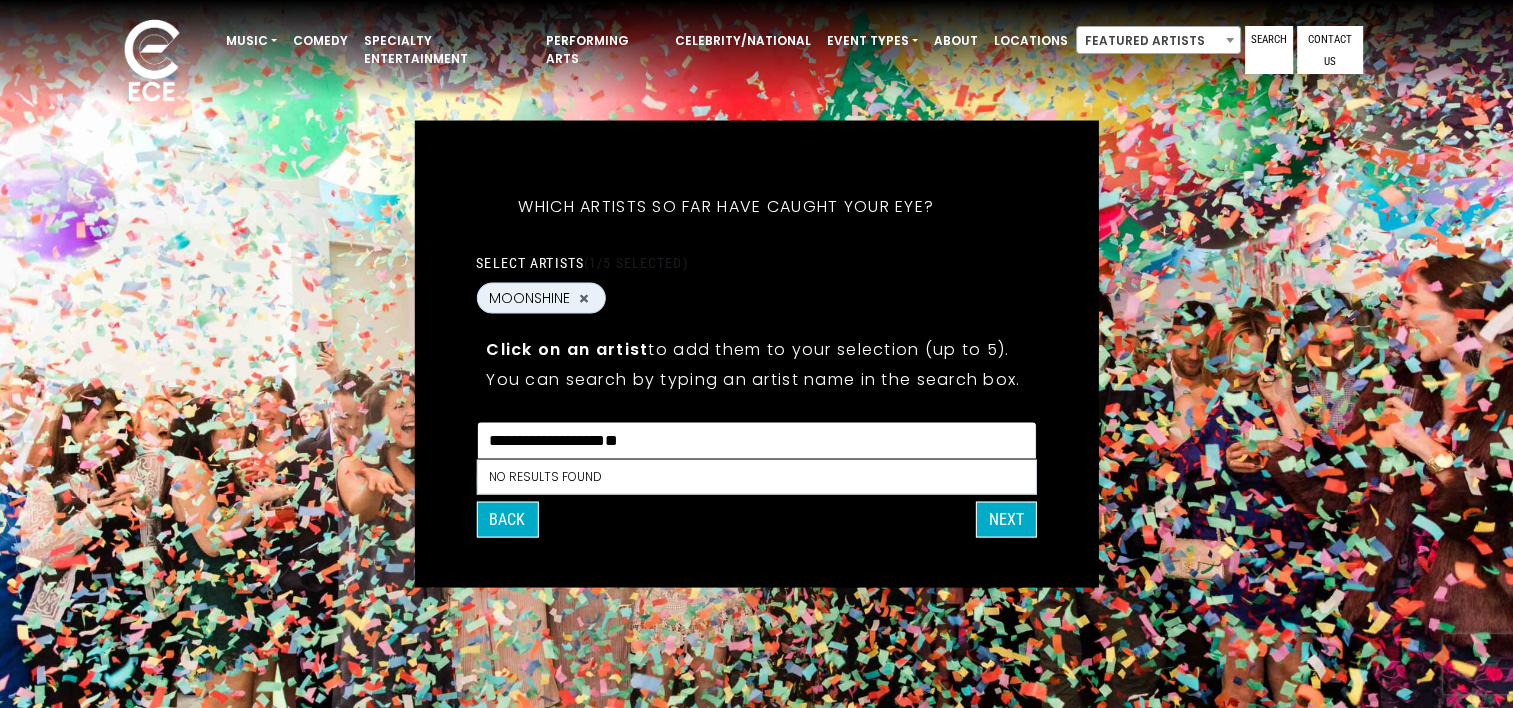 scroll, scrollTop: 0, scrollLeft: 0, axis: both 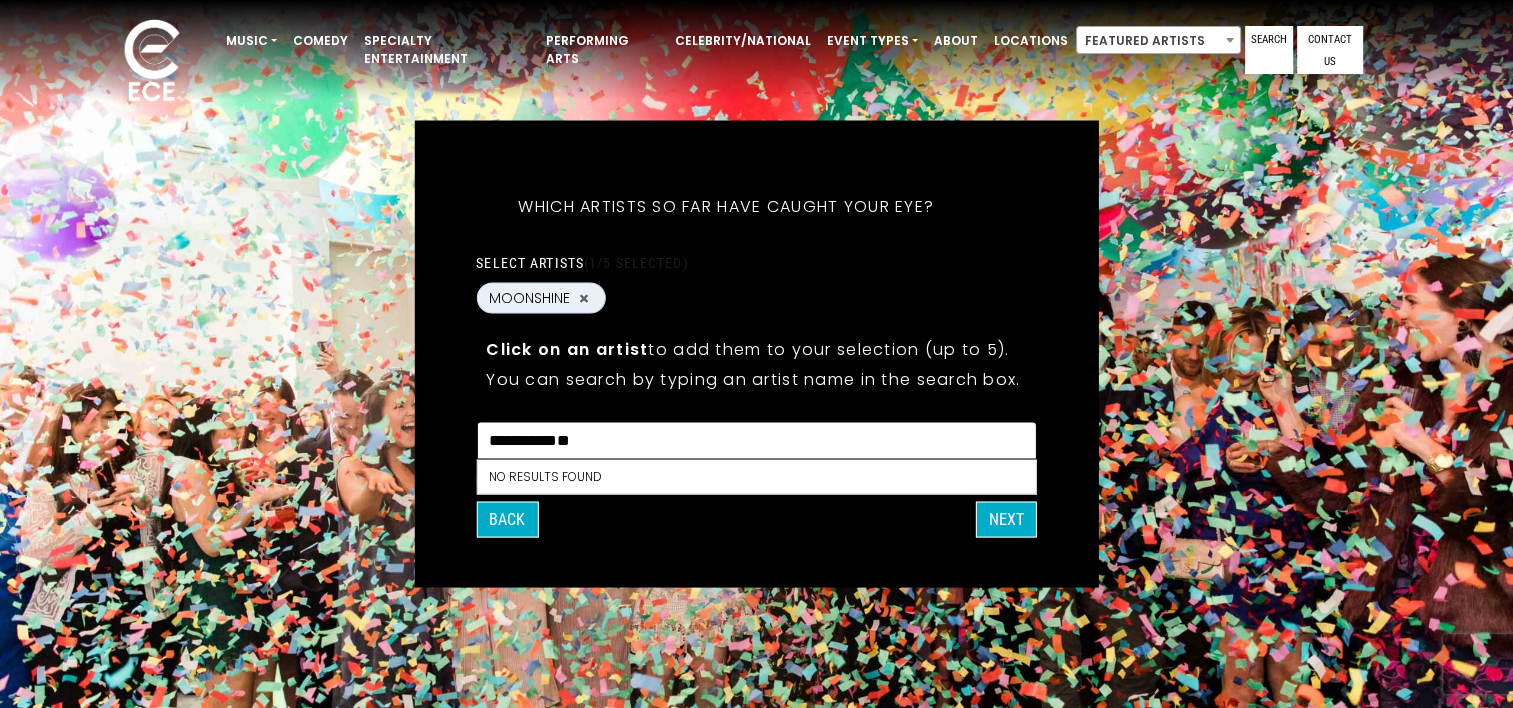 type on "*" 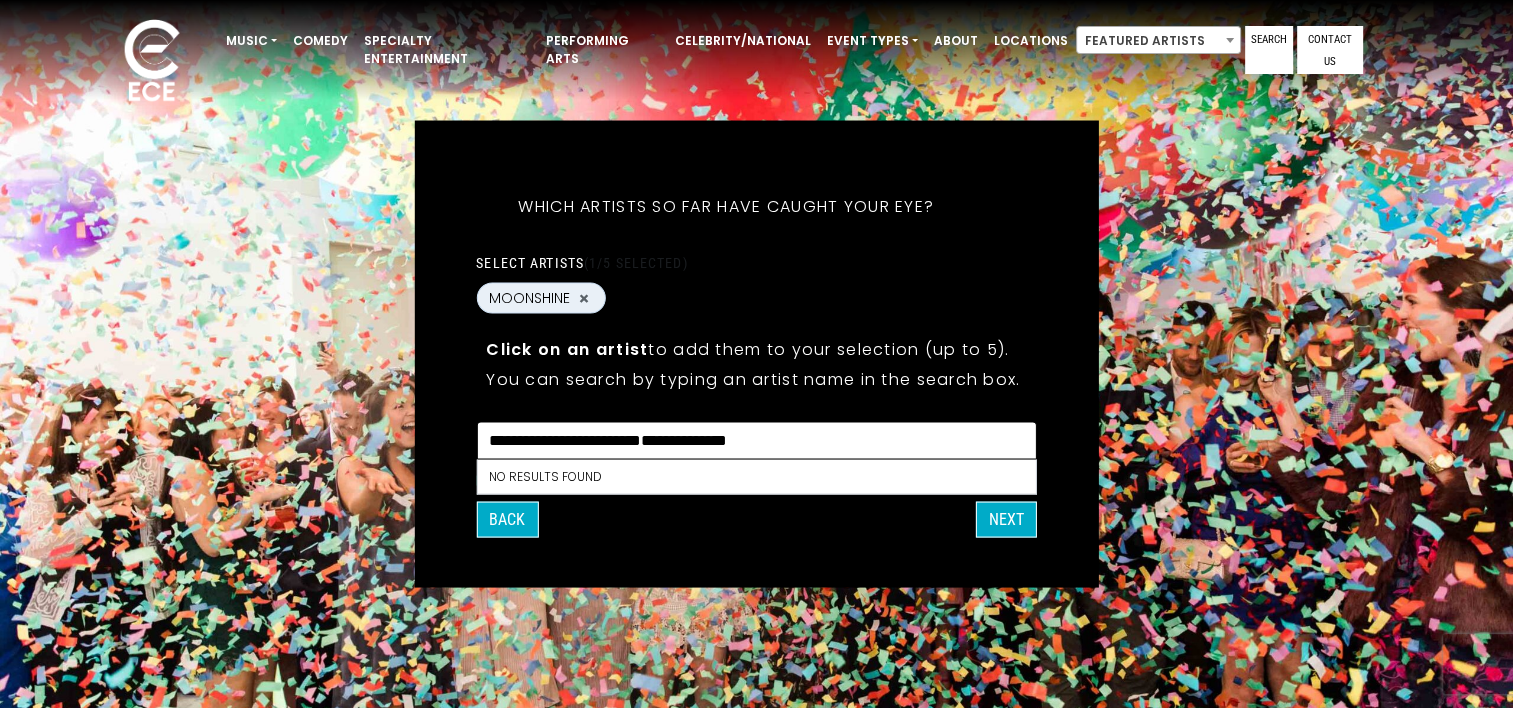 type on "*********" 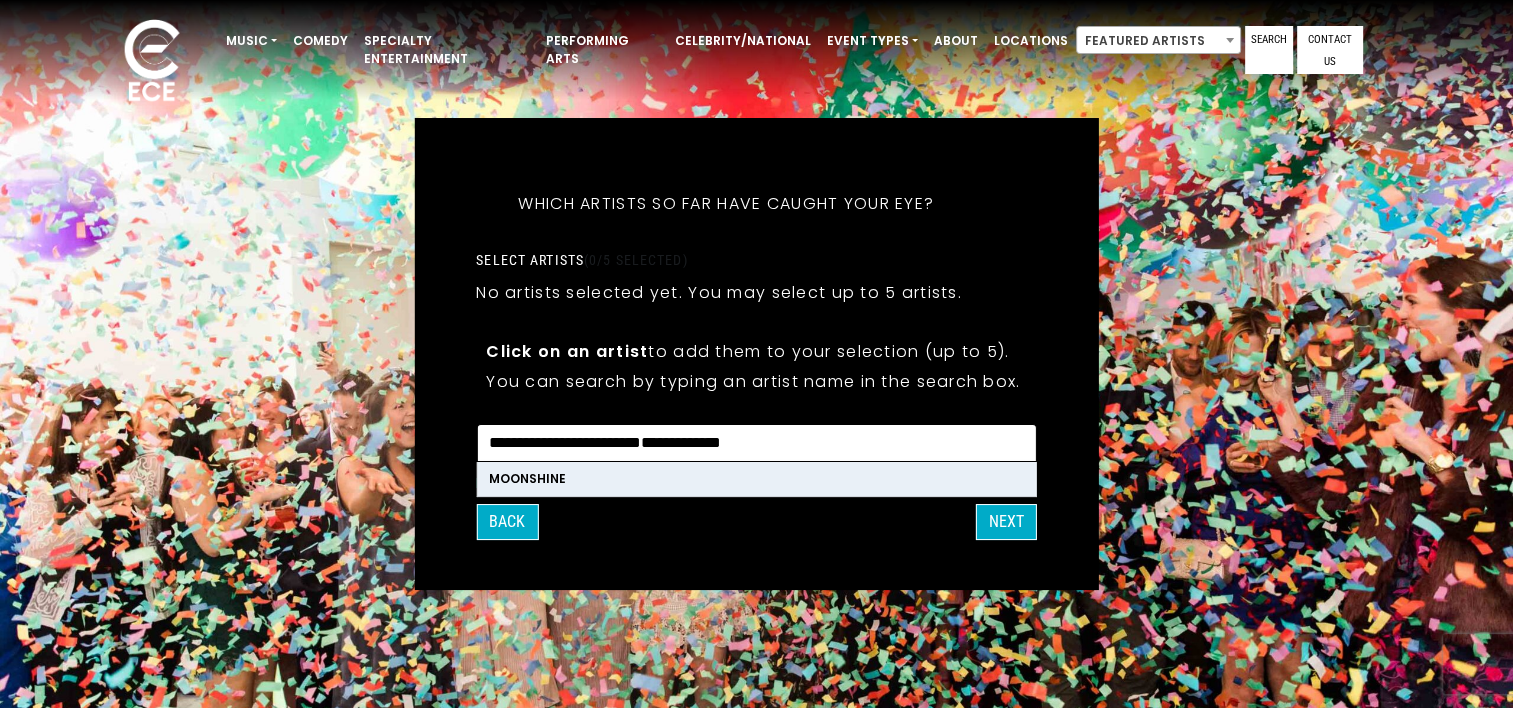 select 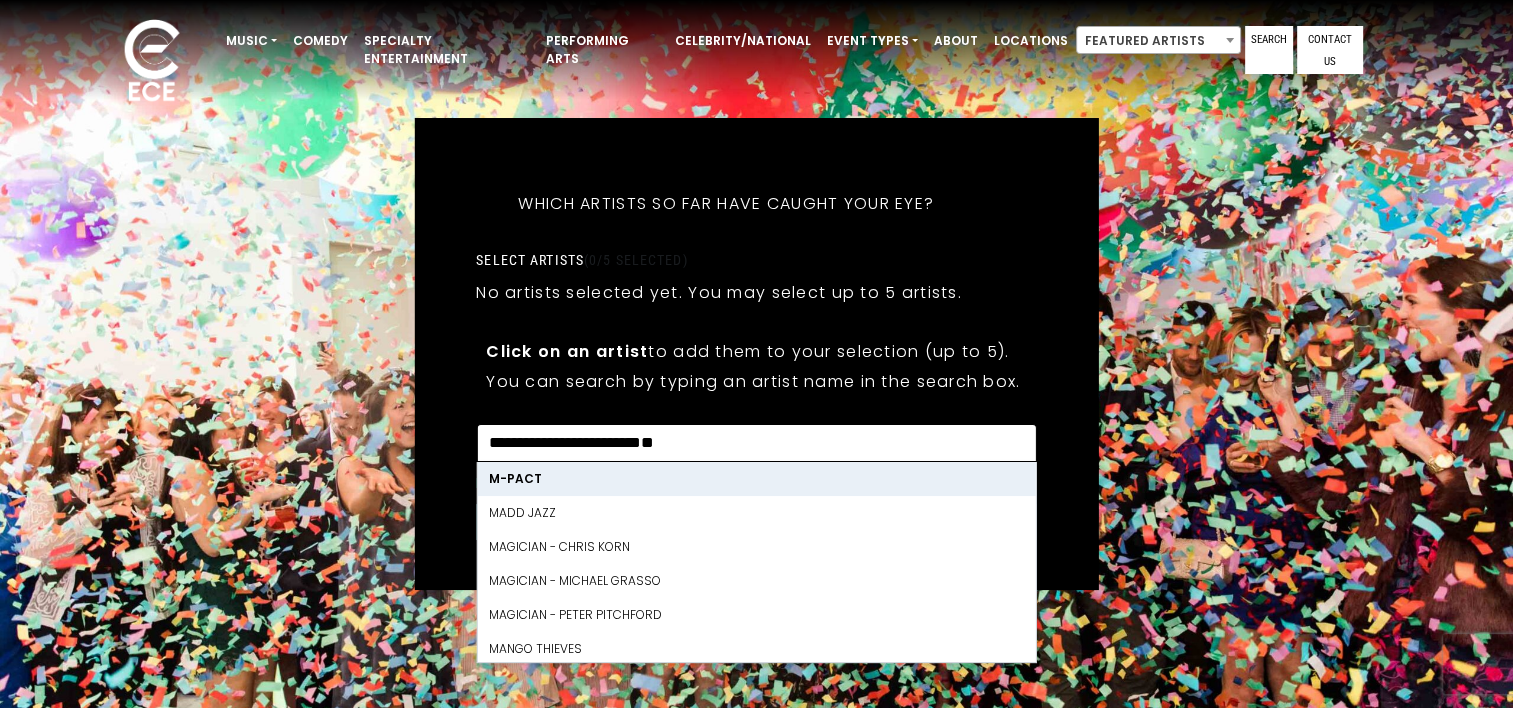 type on "*" 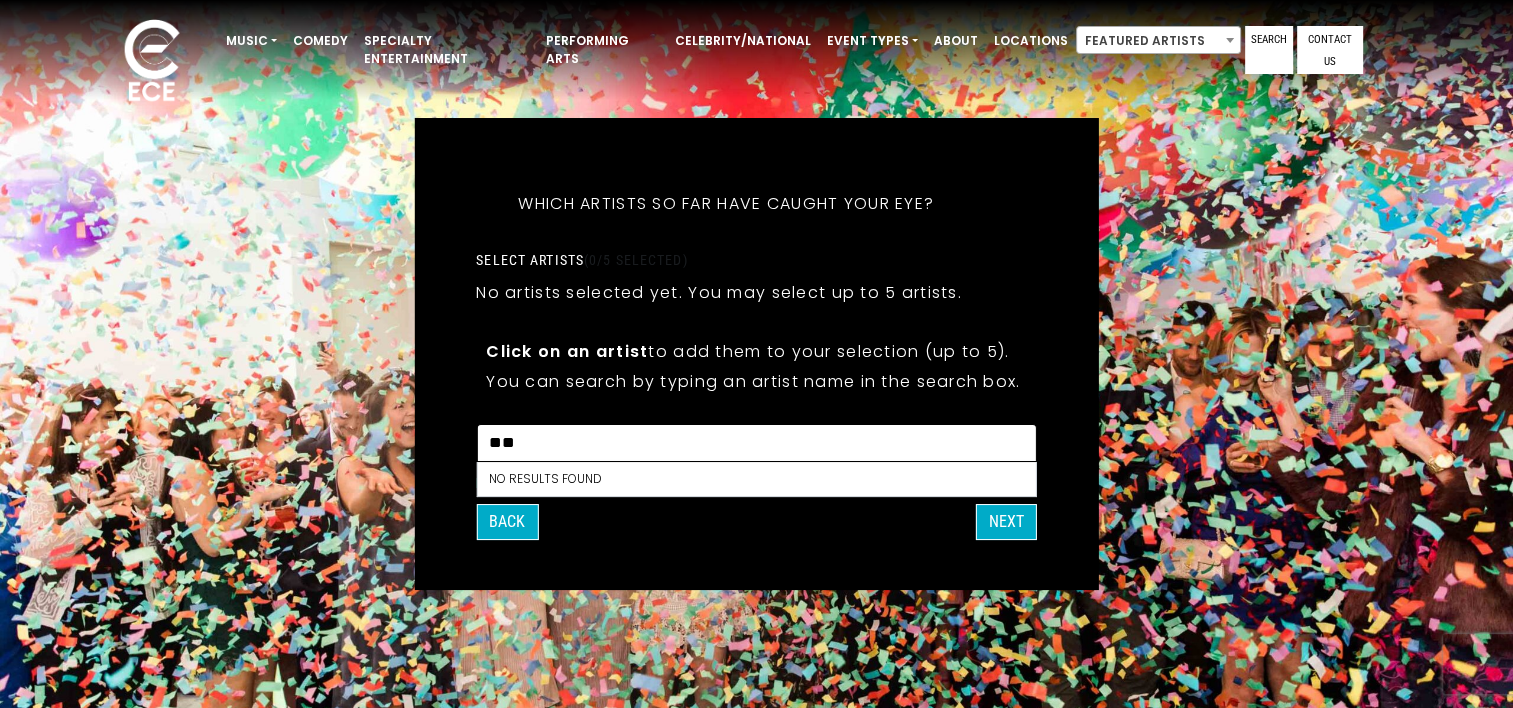 type on "*" 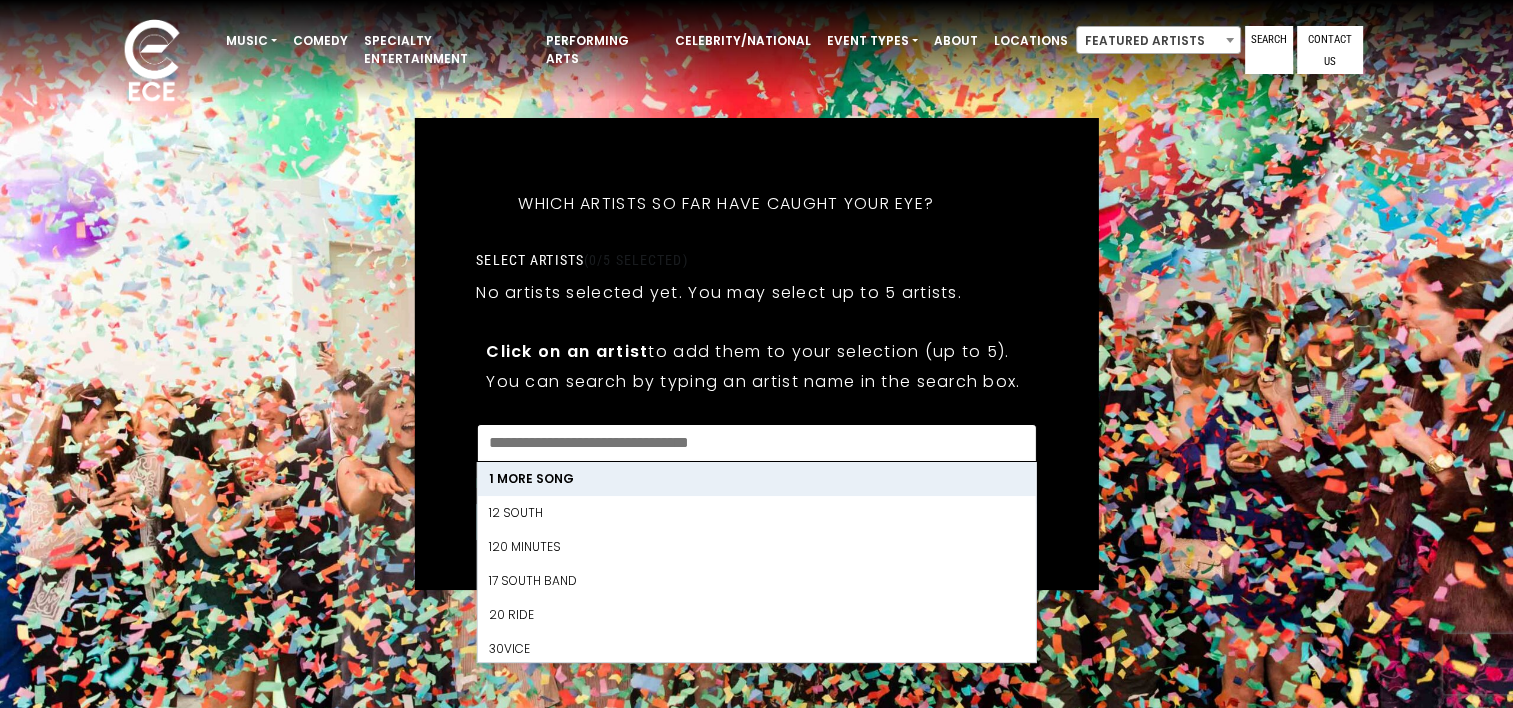 scroll, scrollTop: 3, scrollLeft: 0, axis: vertical 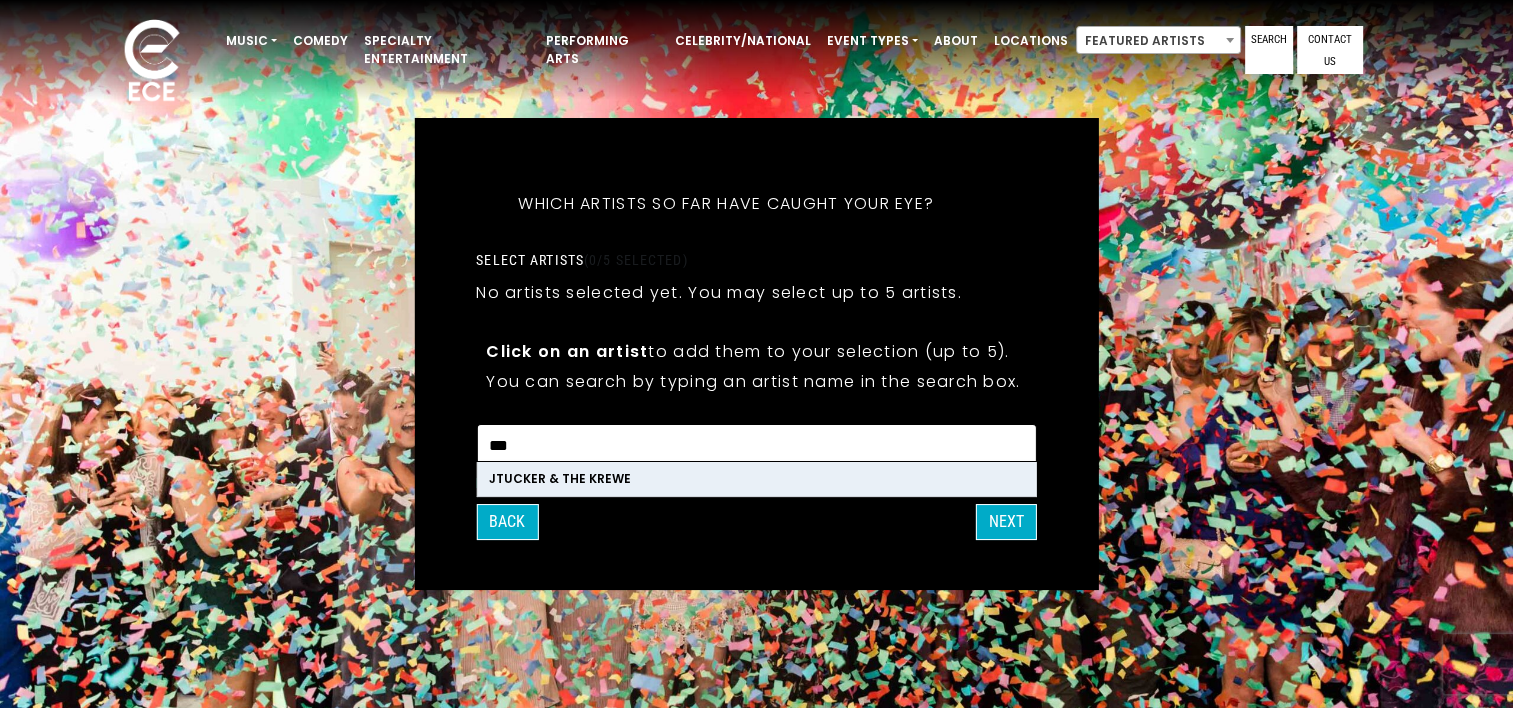 type on "***" 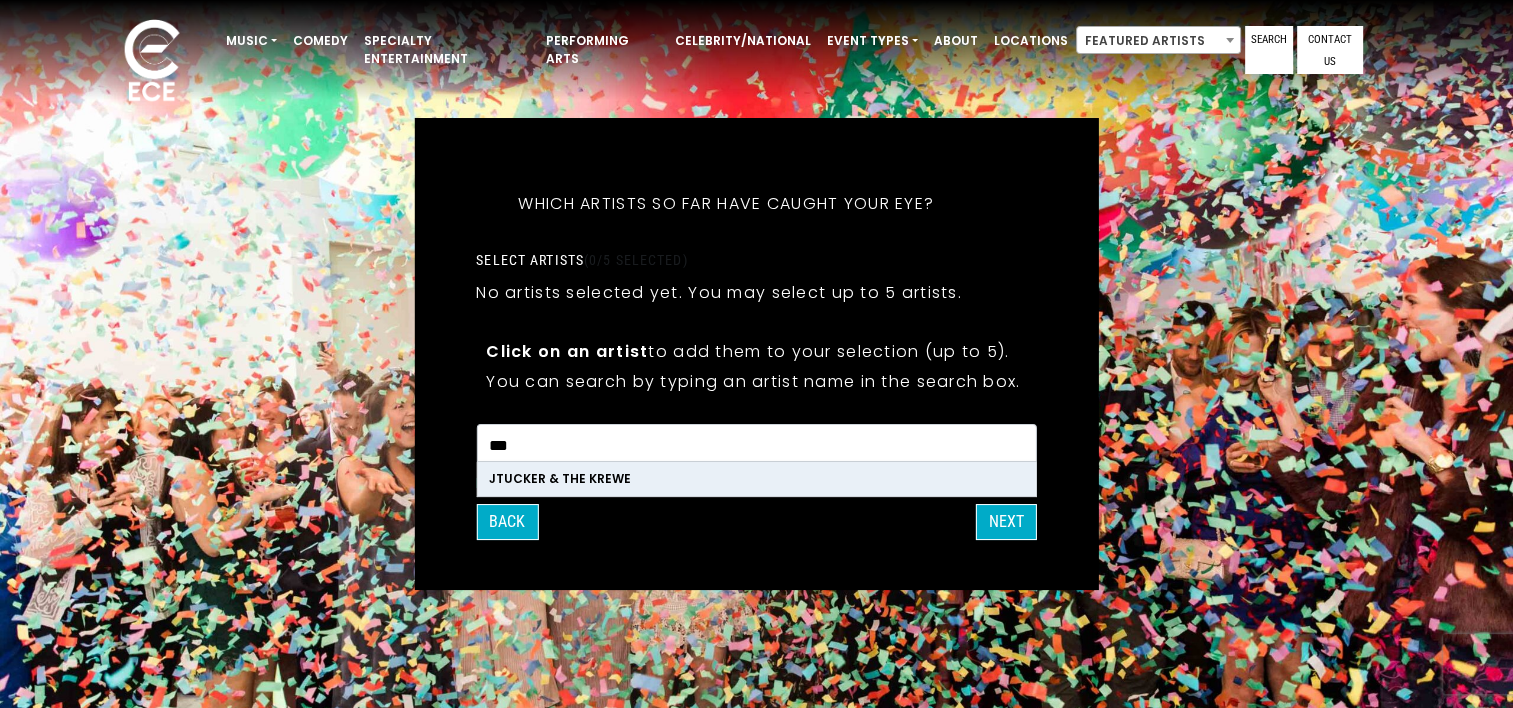 click on "JTUCKER & THE KREWE" at bounding box center [756, 479] 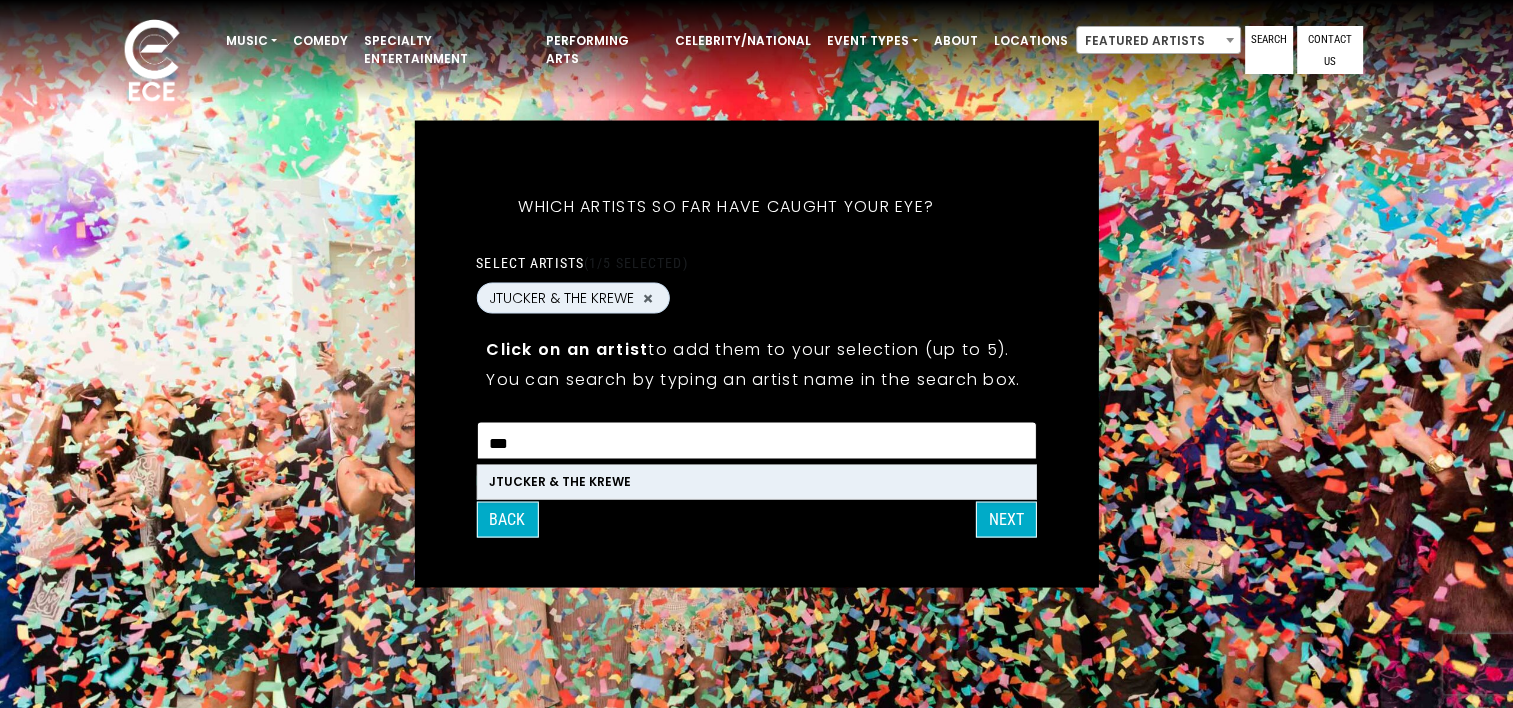 click on "***" at bounding box center [756, 444] 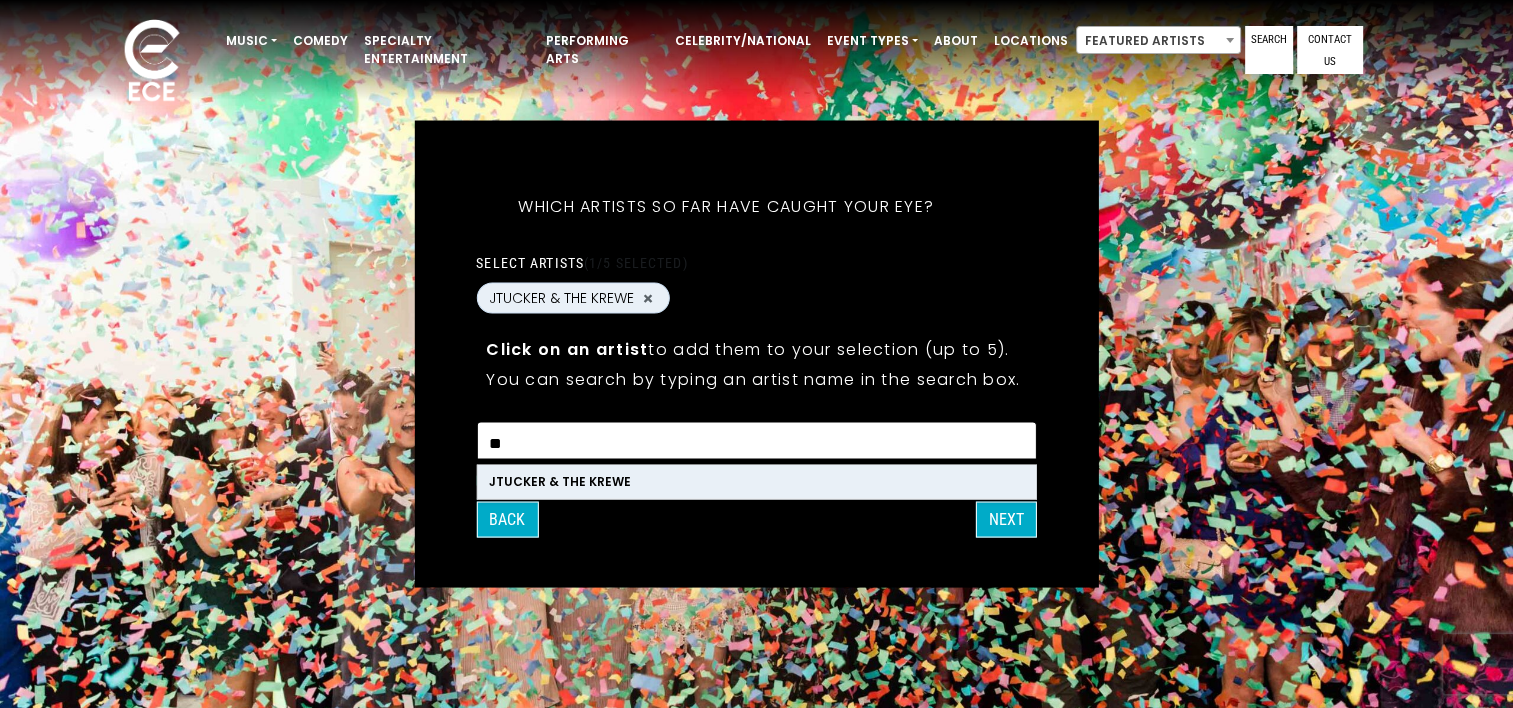 type on "*" 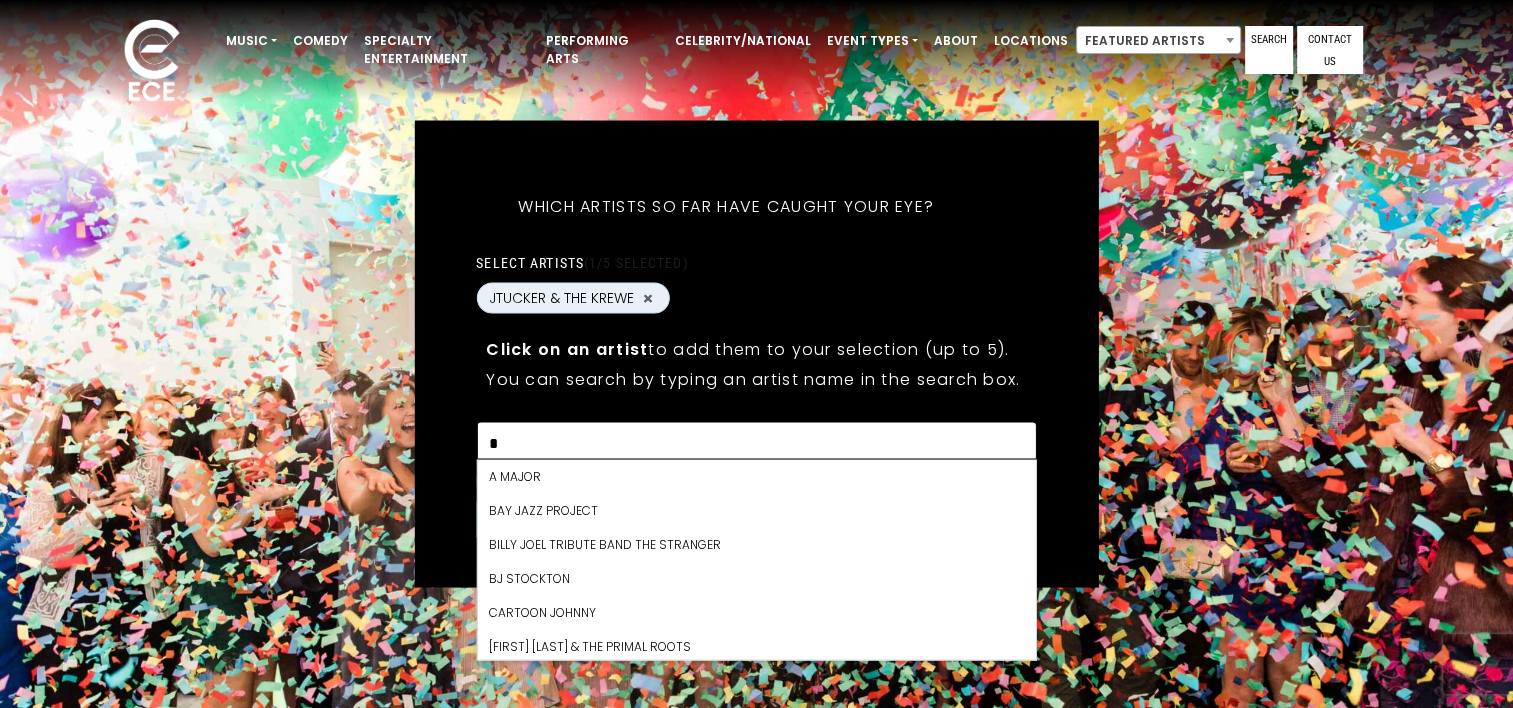 scroll, scrollTop: 3060, scrollLeft: 0, axis: vertical 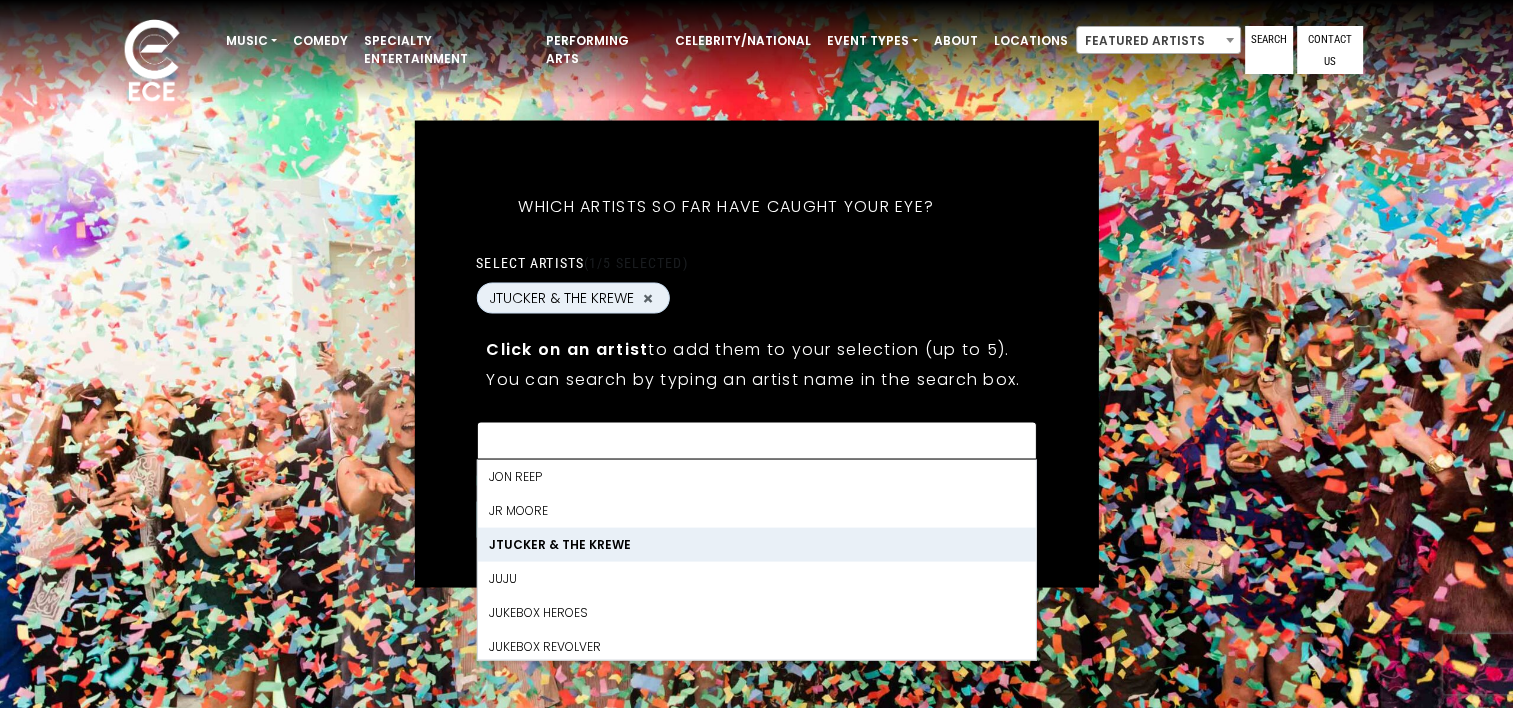 type on "**********" 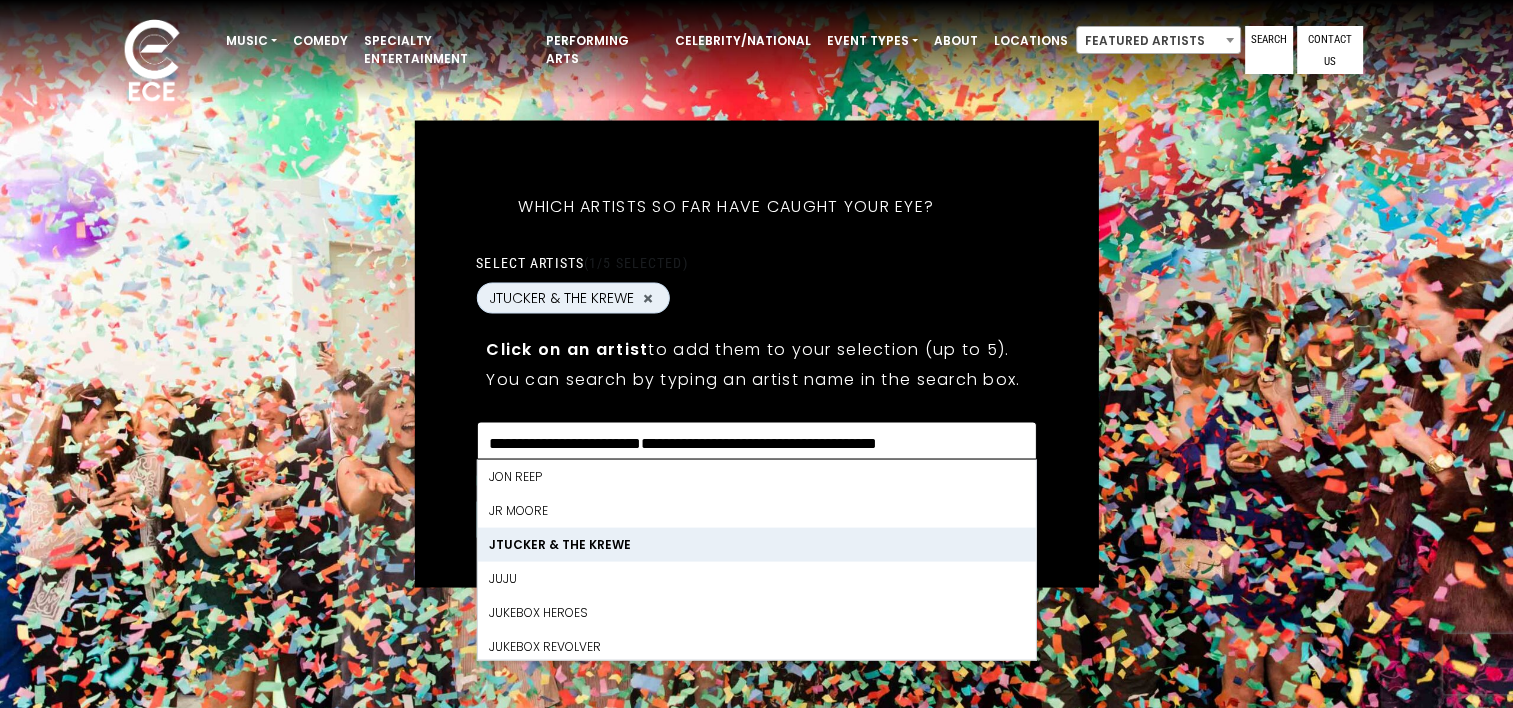select 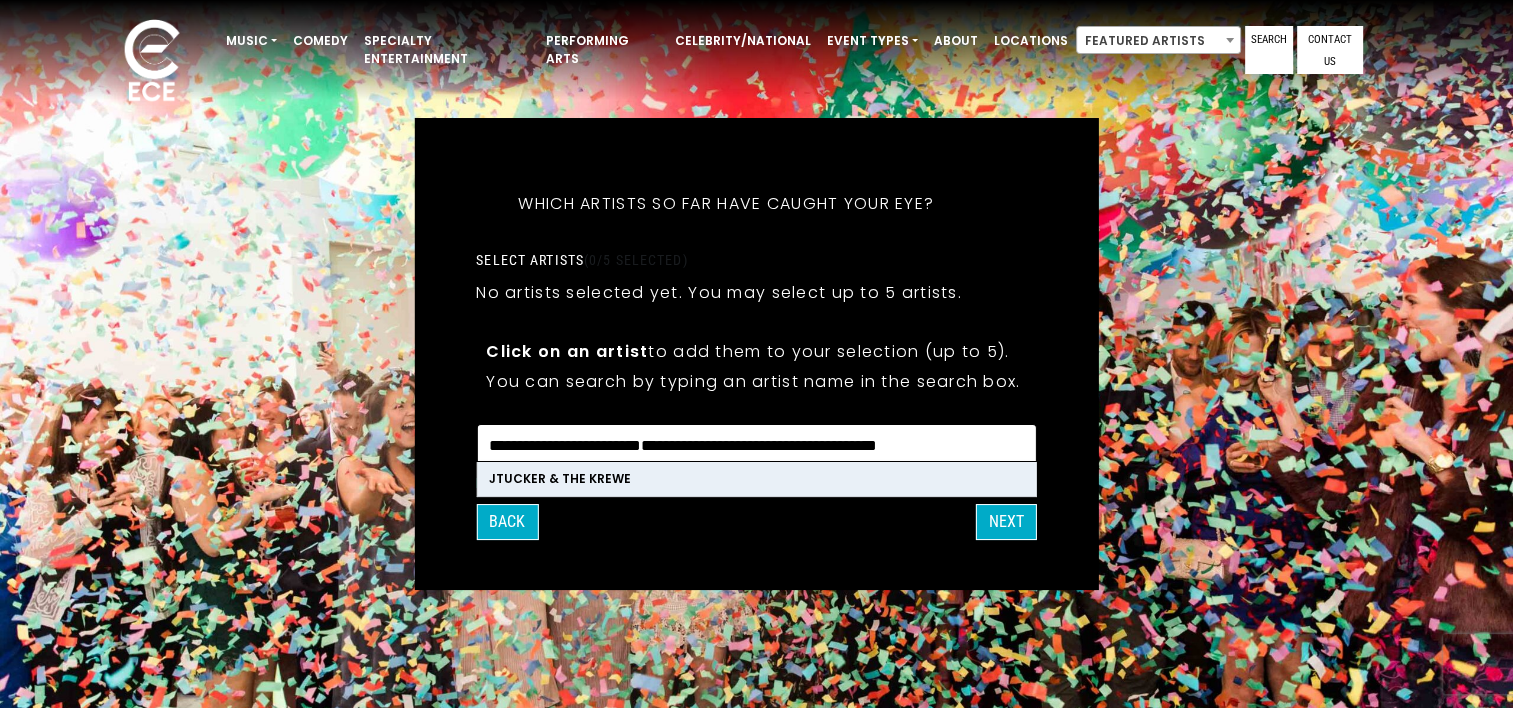 scroll, scrollTop: 0, scrollLeft: 0, axis: both 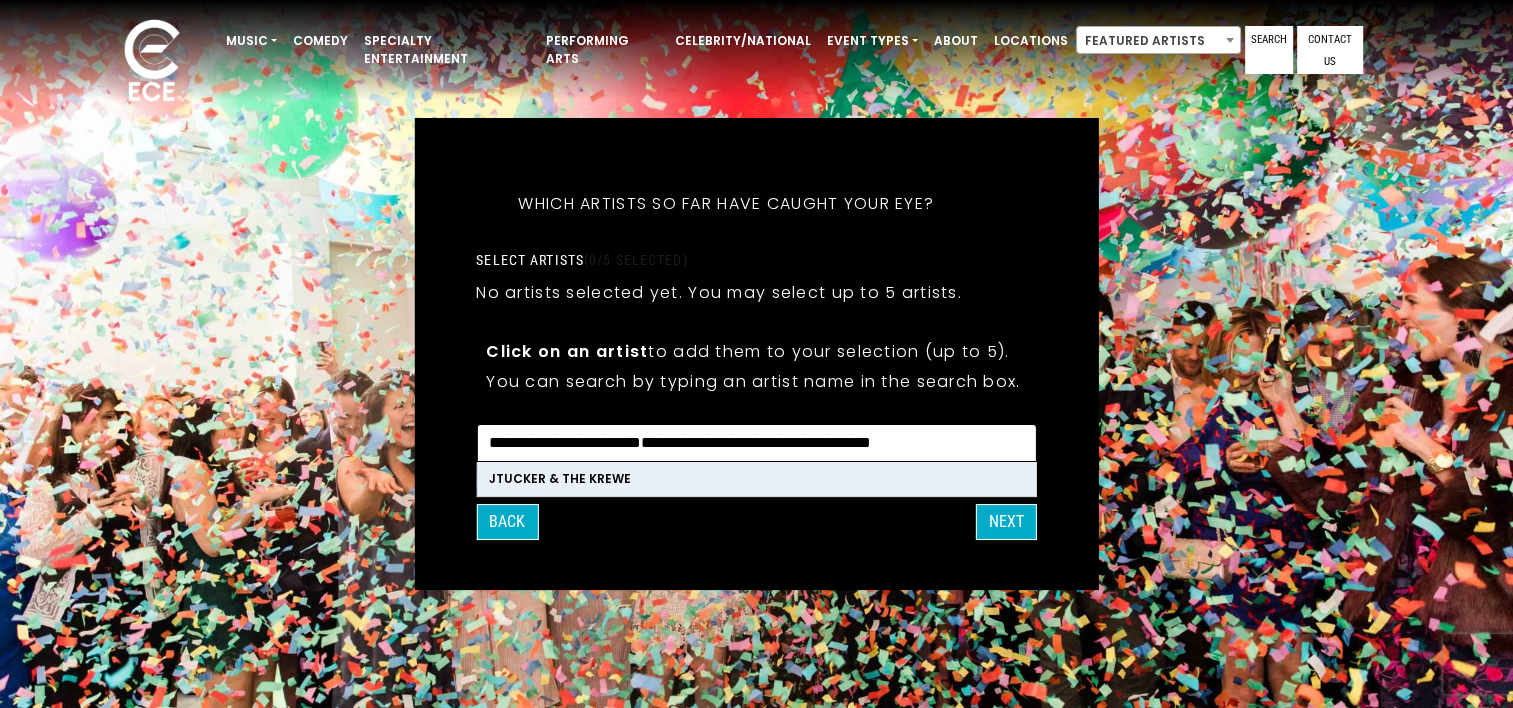 click on "**********" at bounding box center [756, 446] 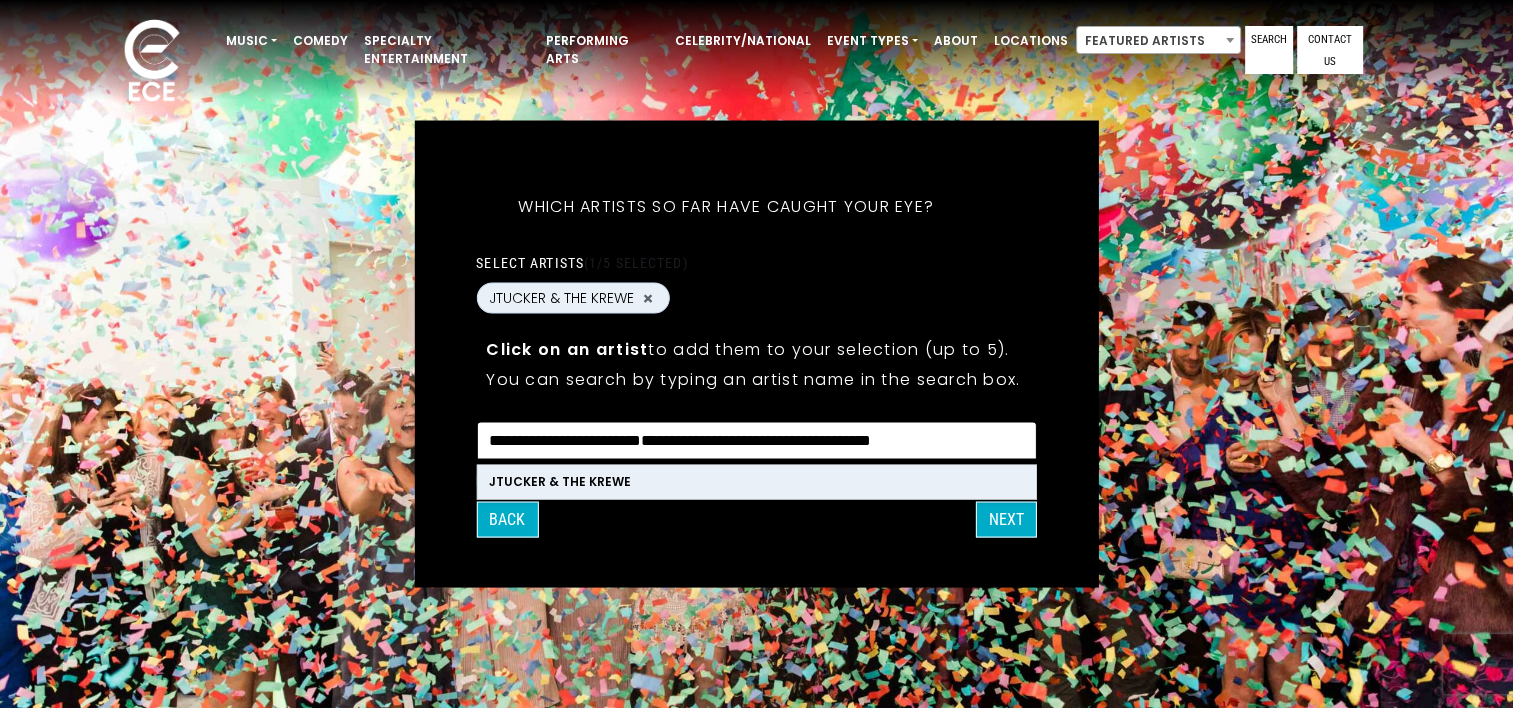 drag, startPoint x: 797, startPoint y: 448, endPoint x: 570, endPoint y: 415, distance: 229.38614 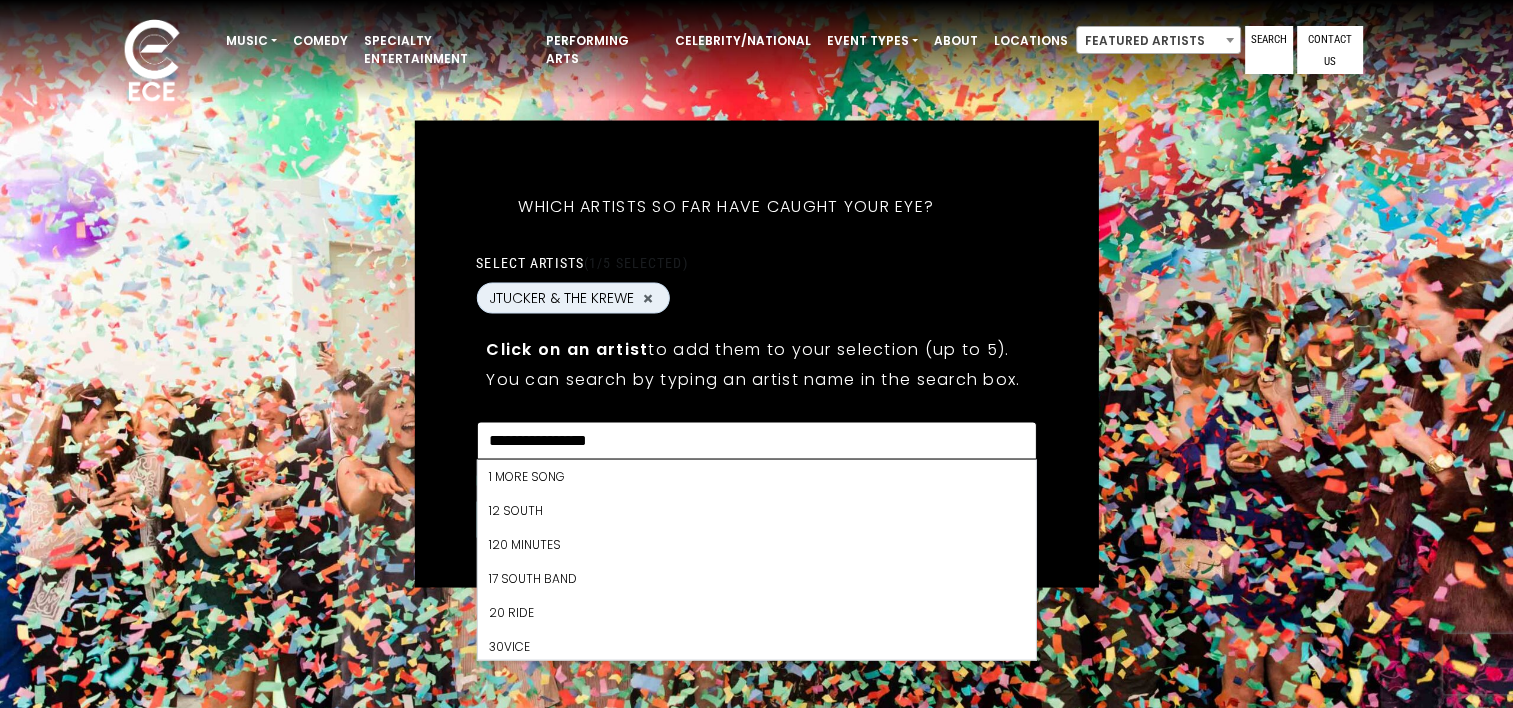 scroll, scrollTop: 13294, scrollLeft: 0, axis: vertical 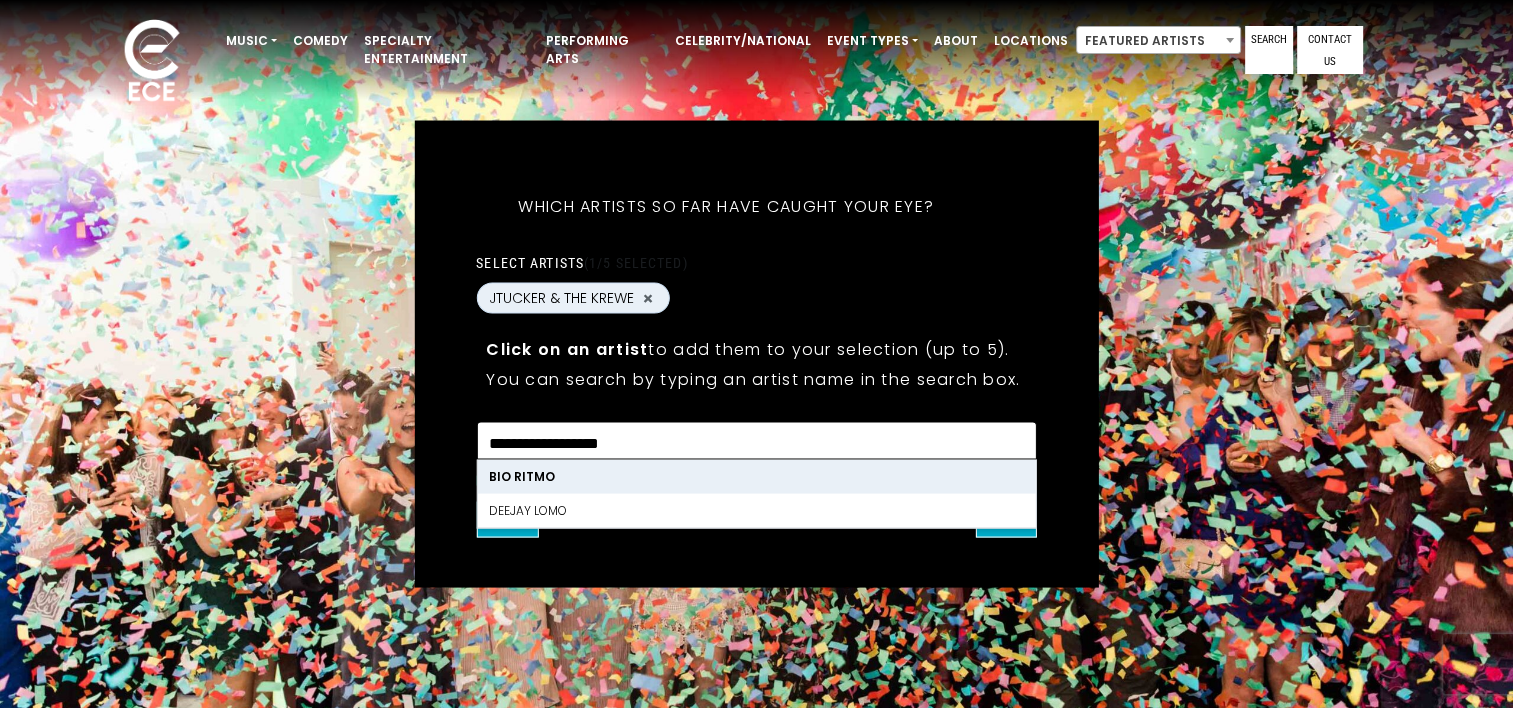 type on "*" 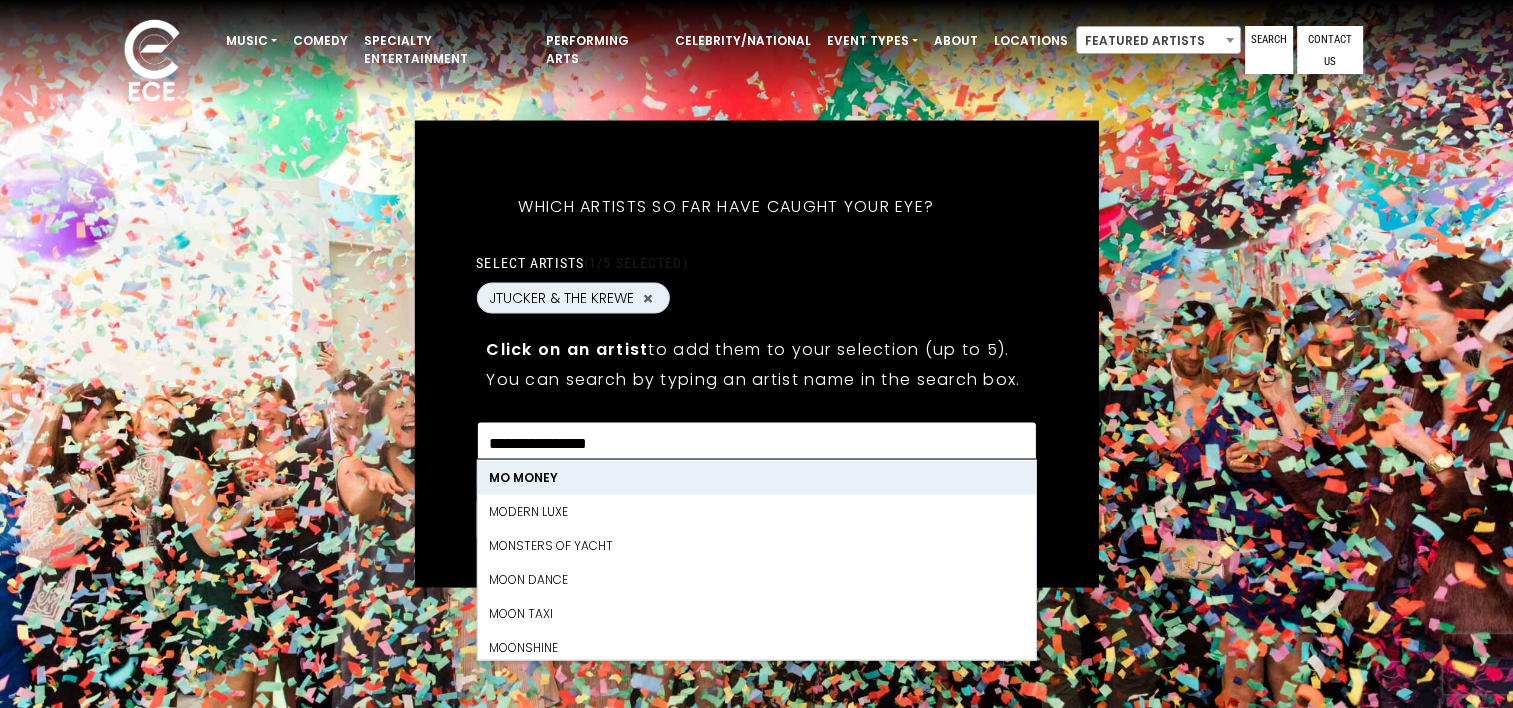 scroll, scrollTop: 17068, scrollLeft: 0, axis: vertical 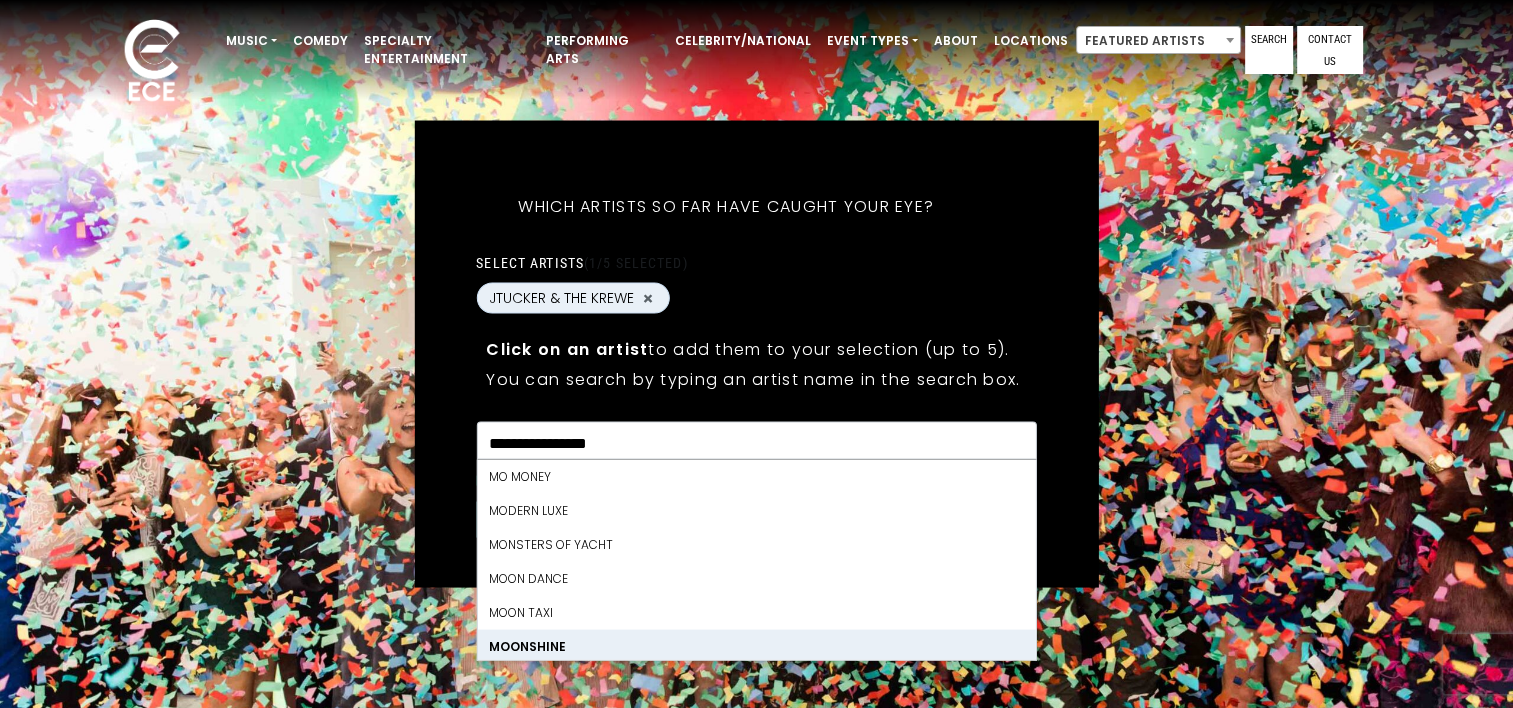 click on "MOONSHINE" at bounding box center (756, 646) 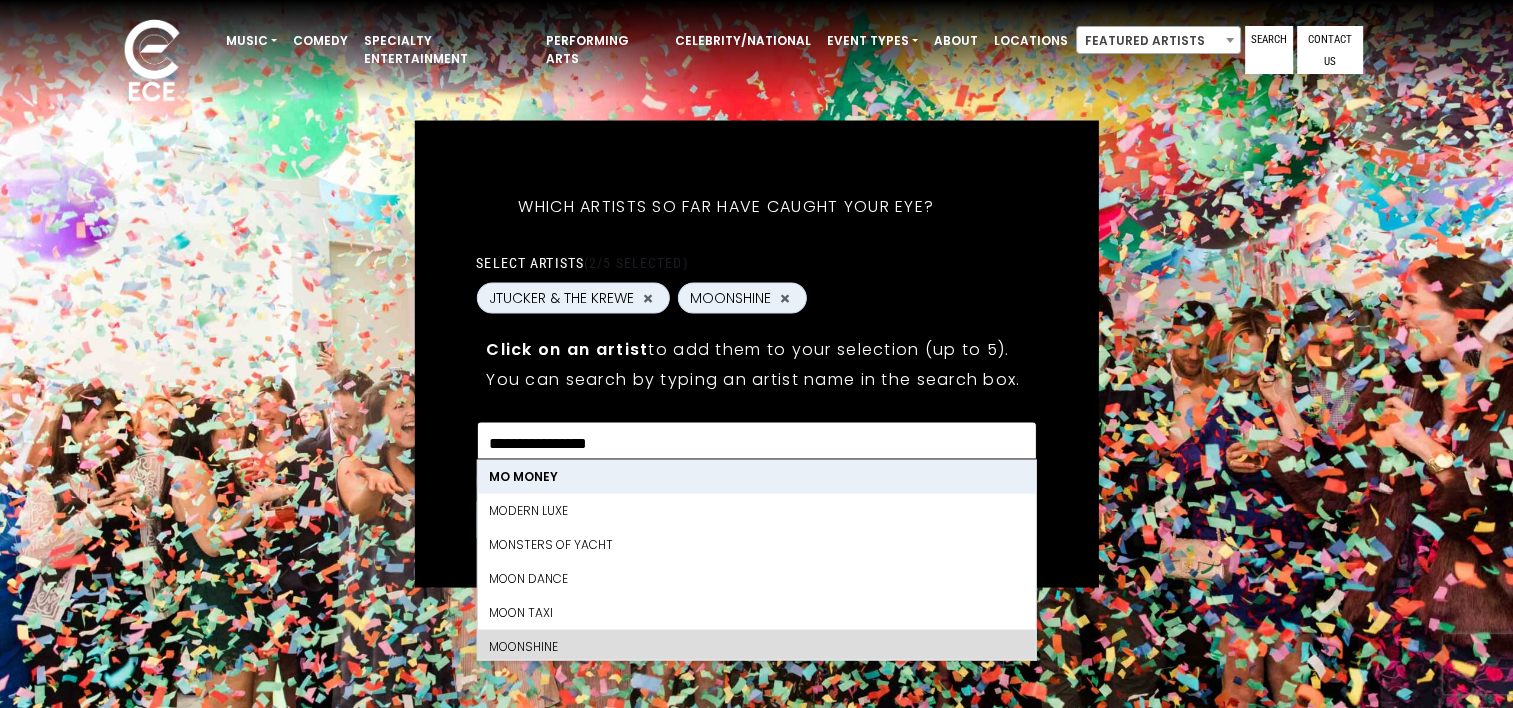 click at bounding box center (756, 444) 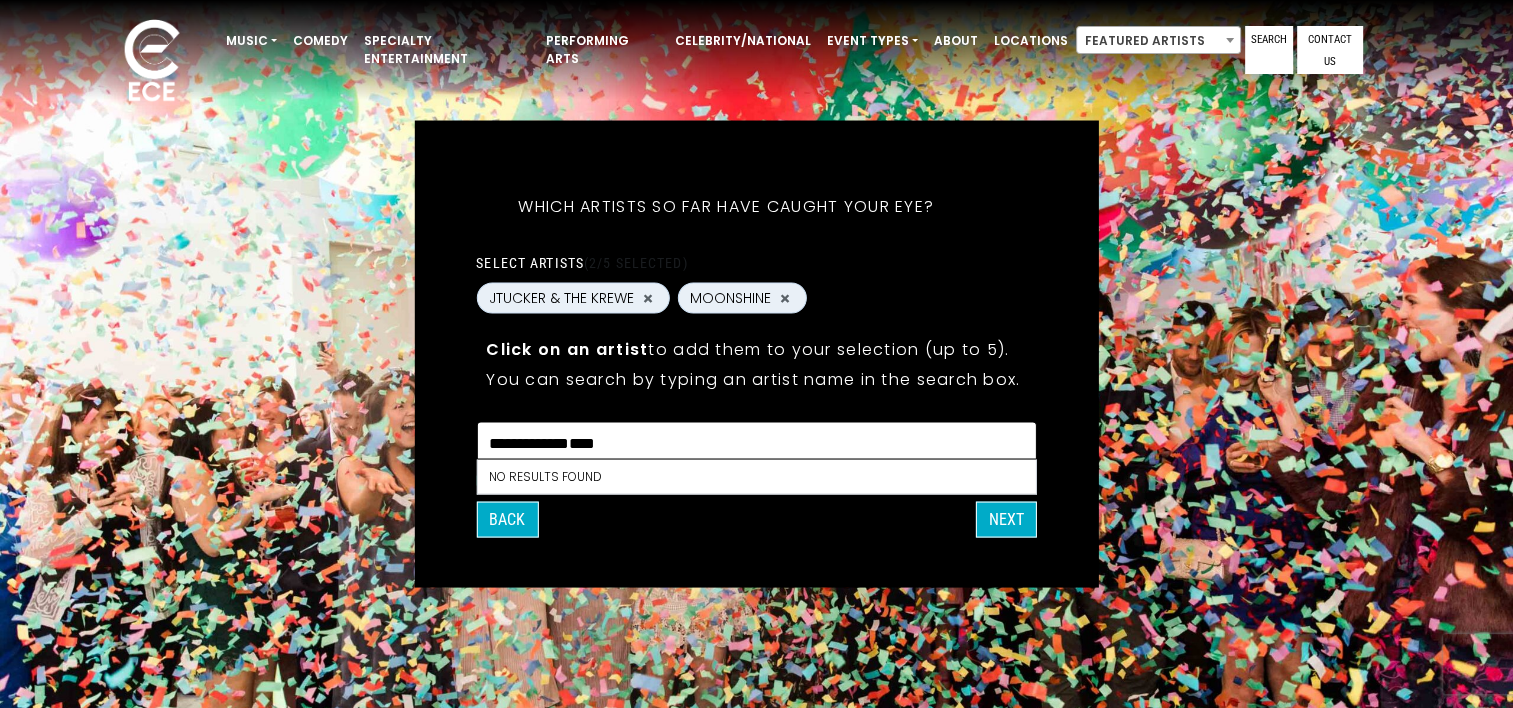 scroll, scrollTop: 0, scrollLeft: 0, axis: both 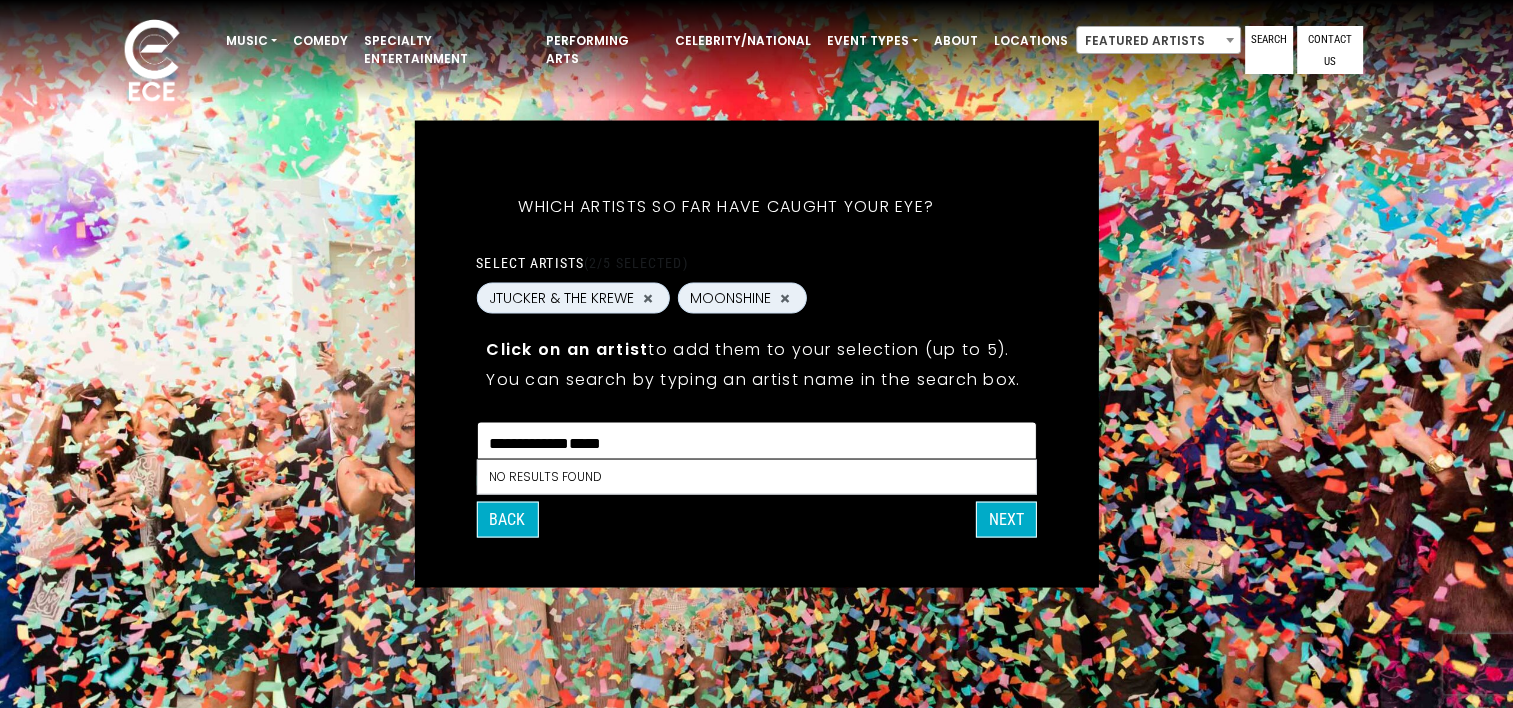 type on "*" 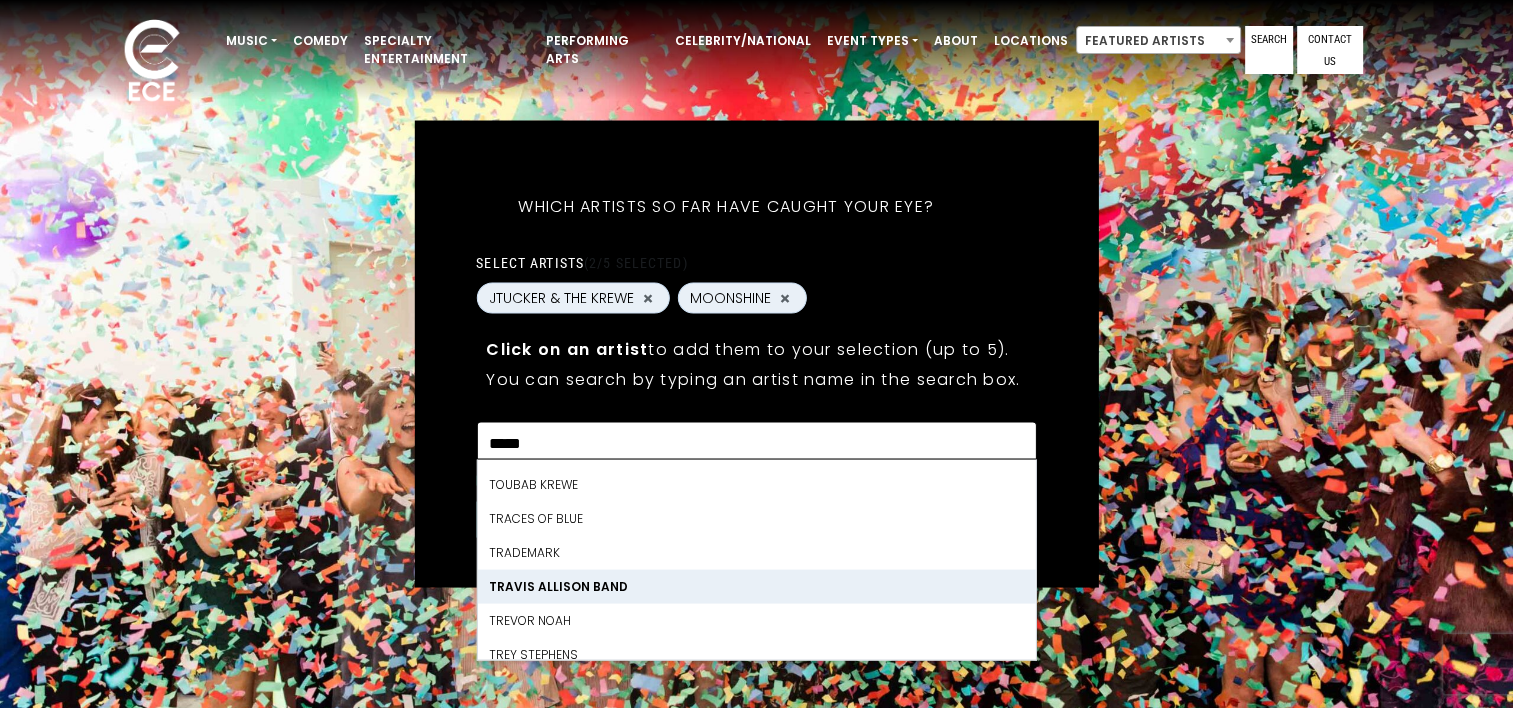 scroll, scrollTop: 27599, scrollLeft: 0, axis: vertical 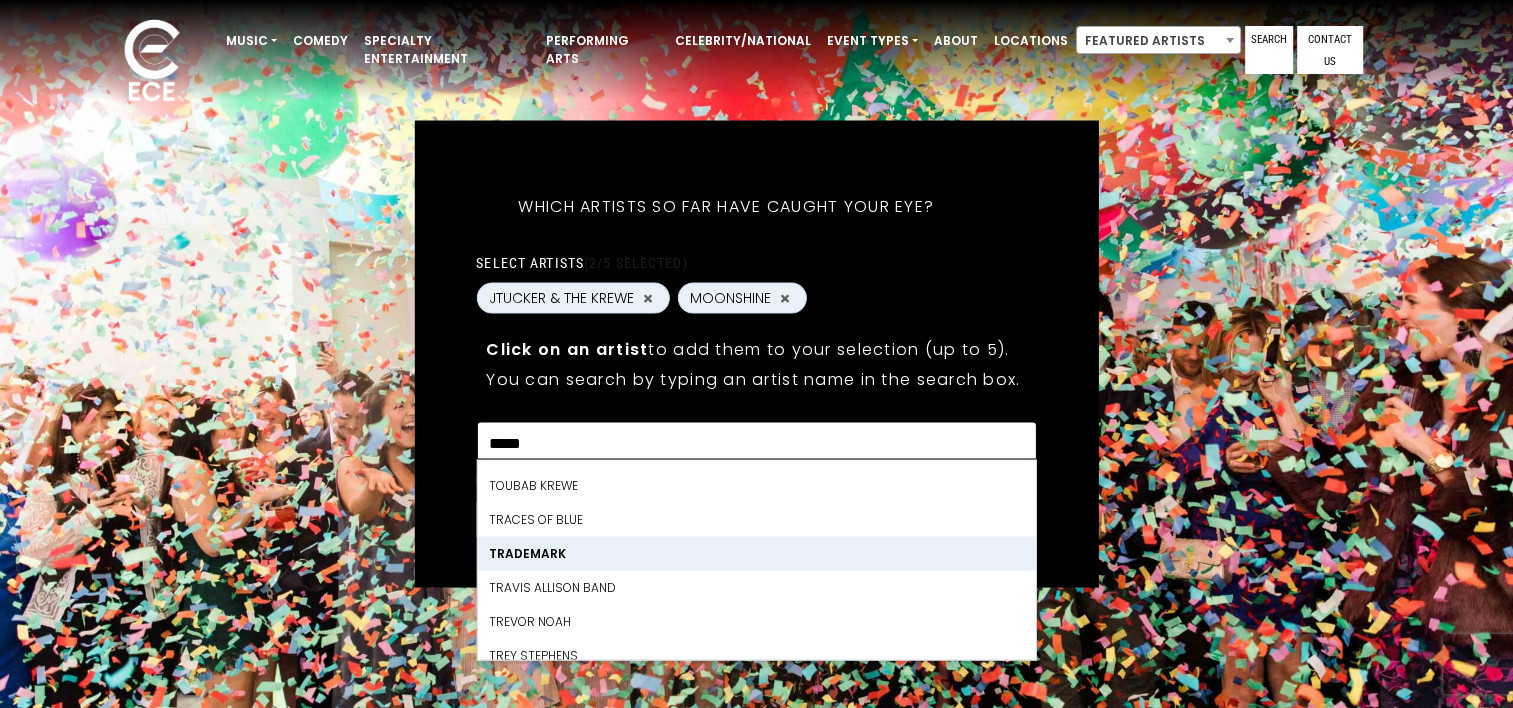 type 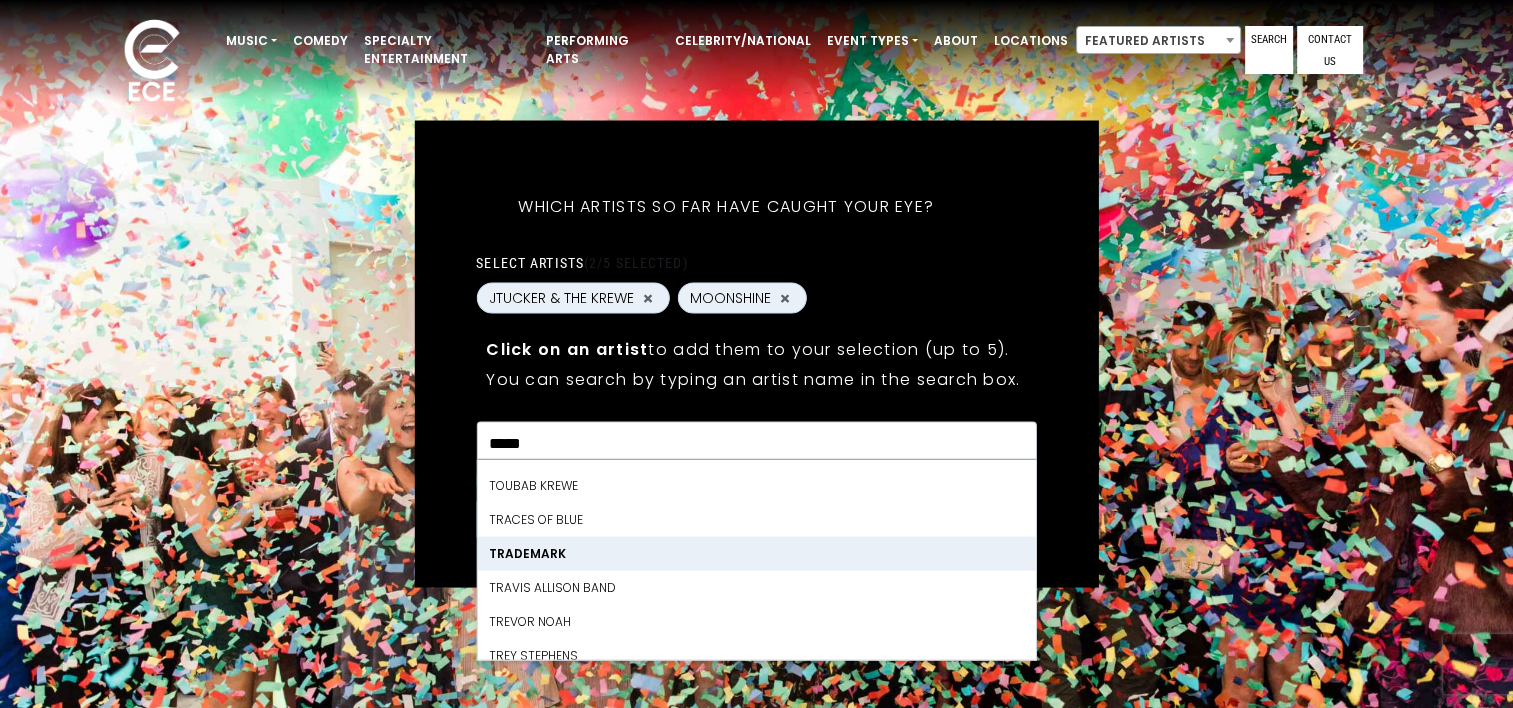 click on "TRADEMARK" at bounding box center (756, 553) 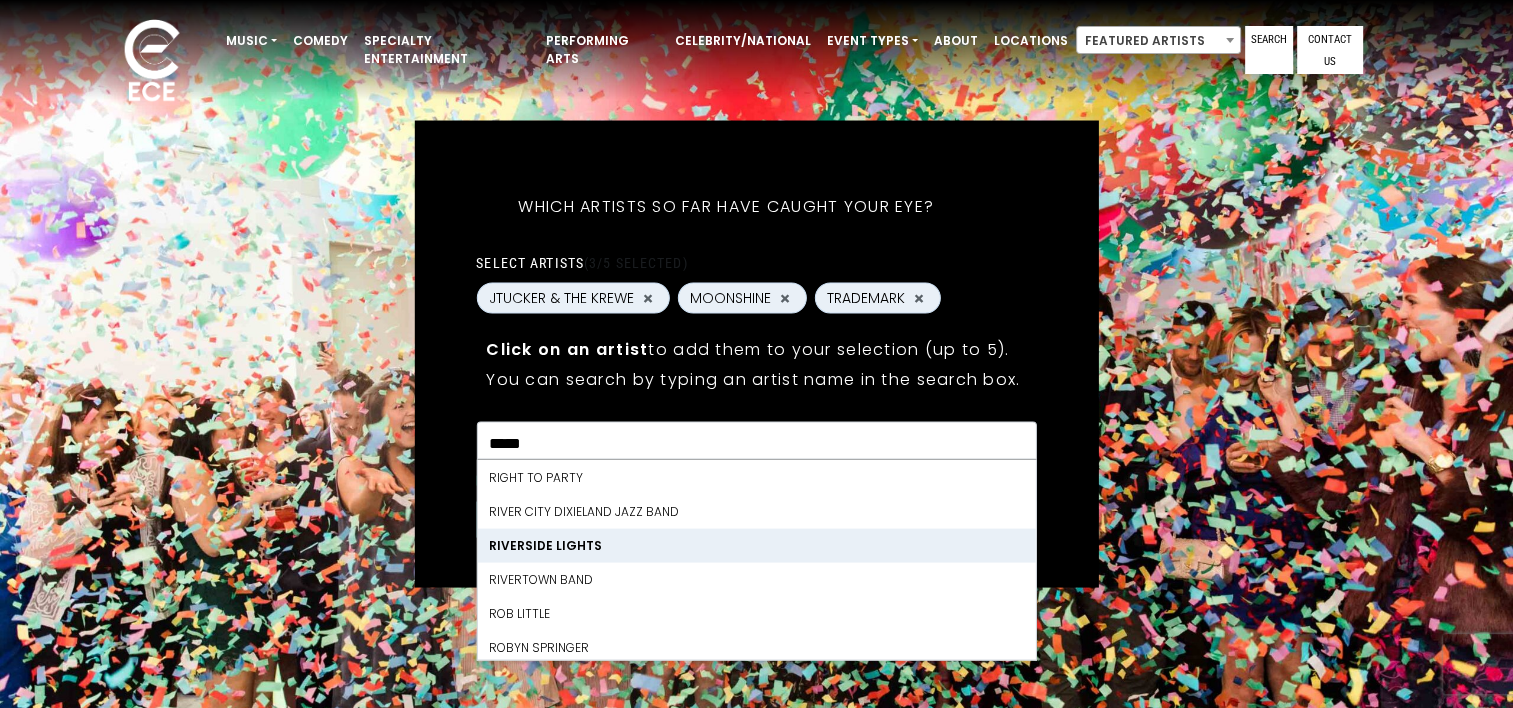 scroll, scrollTop: 20012, scrollLeft: 0, axis: vertical 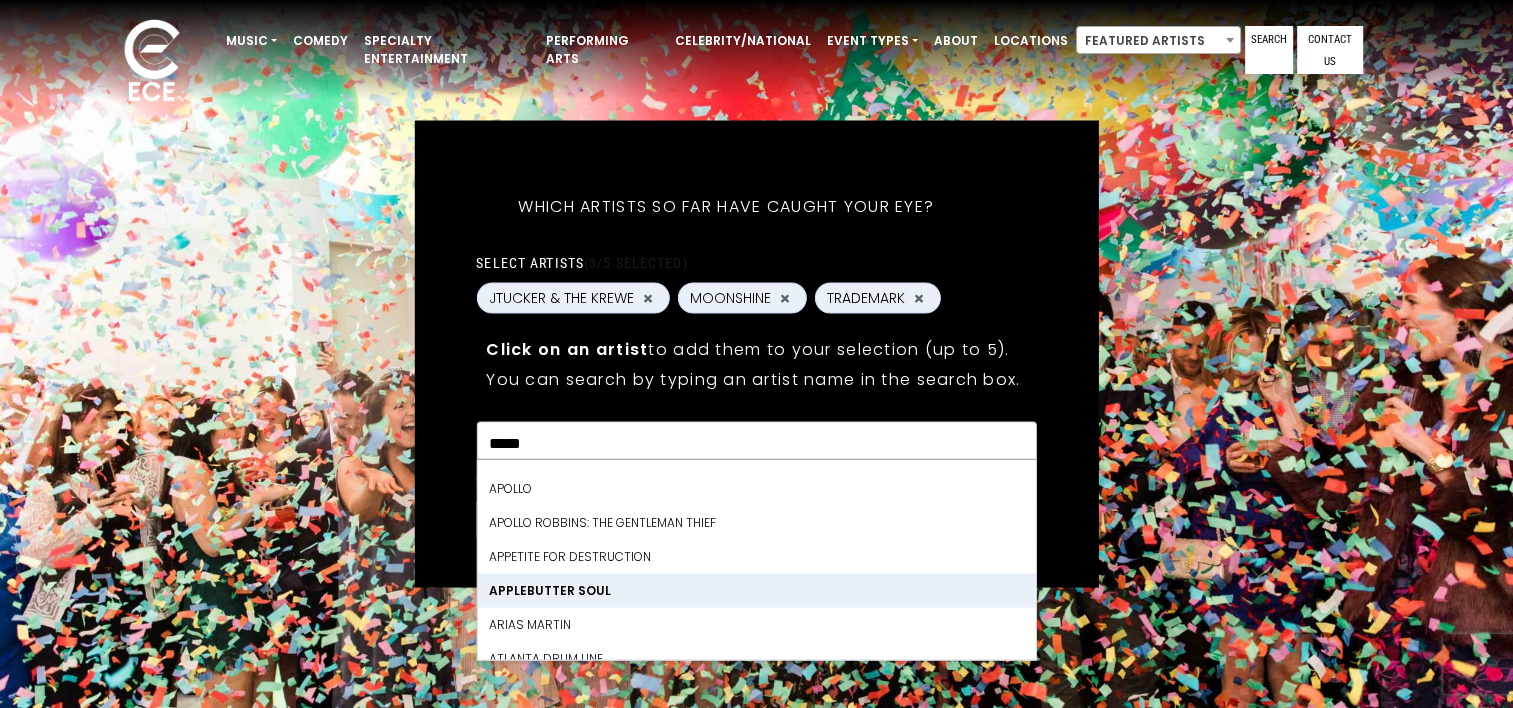 click on "Applebutter Soul" at bounding box center (756, 590) 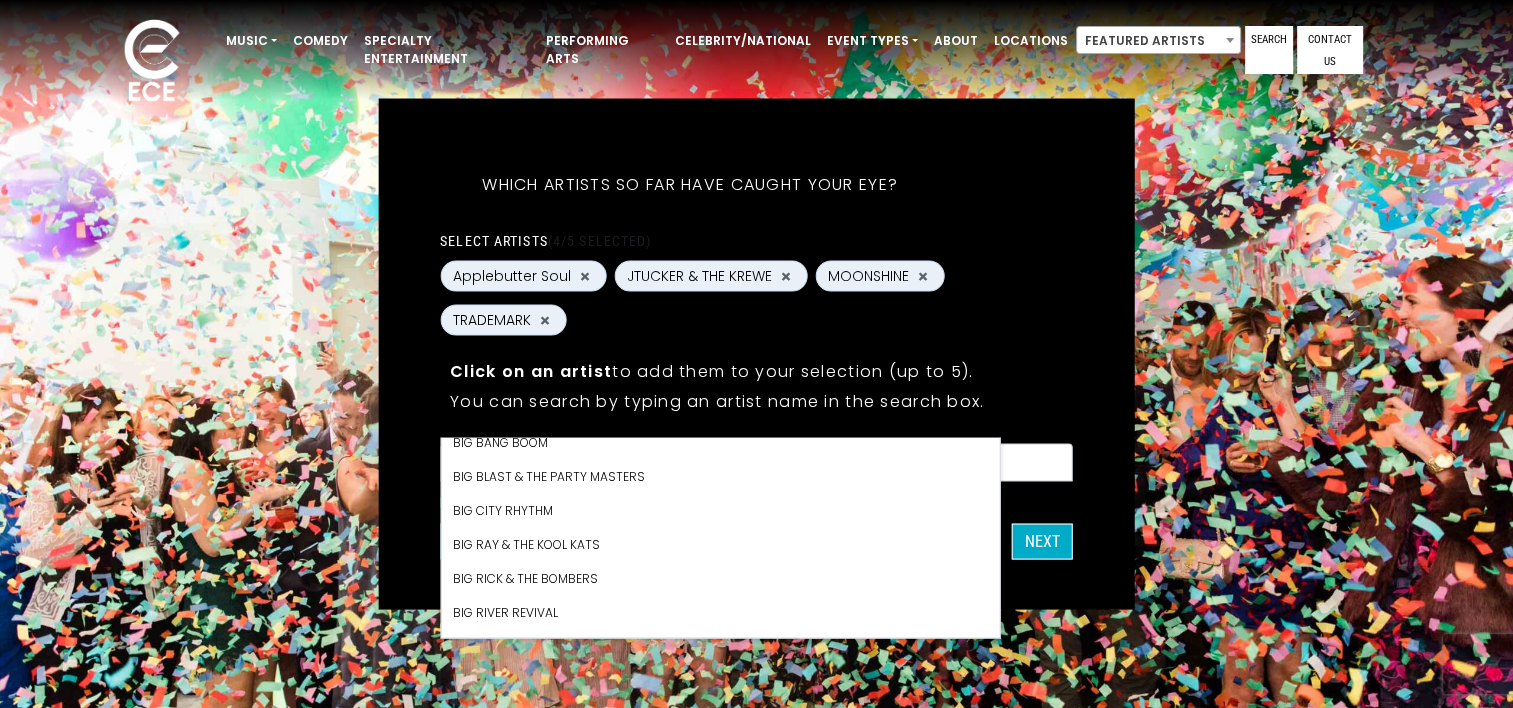 scroll, scrollTop: 2584, scrollLeft: 0, axis: vertical 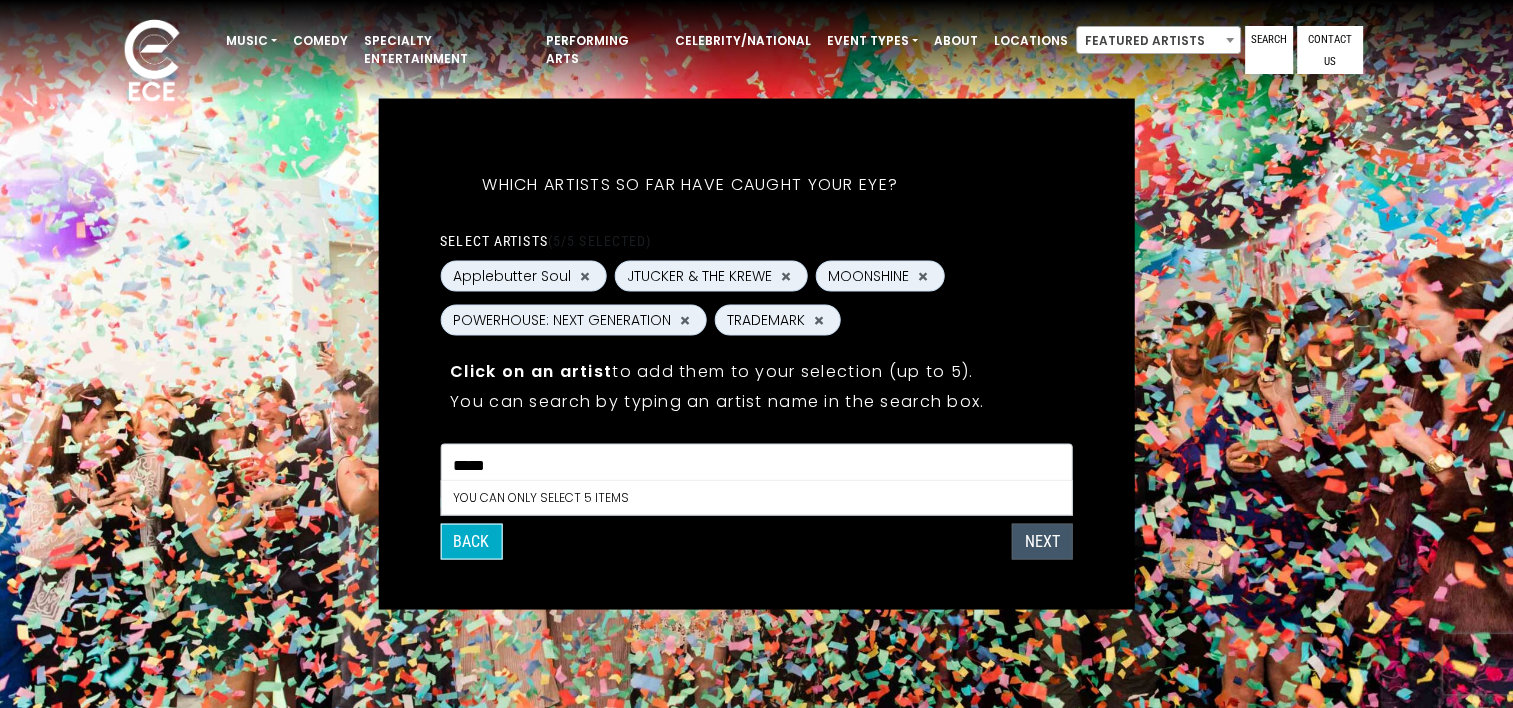 type 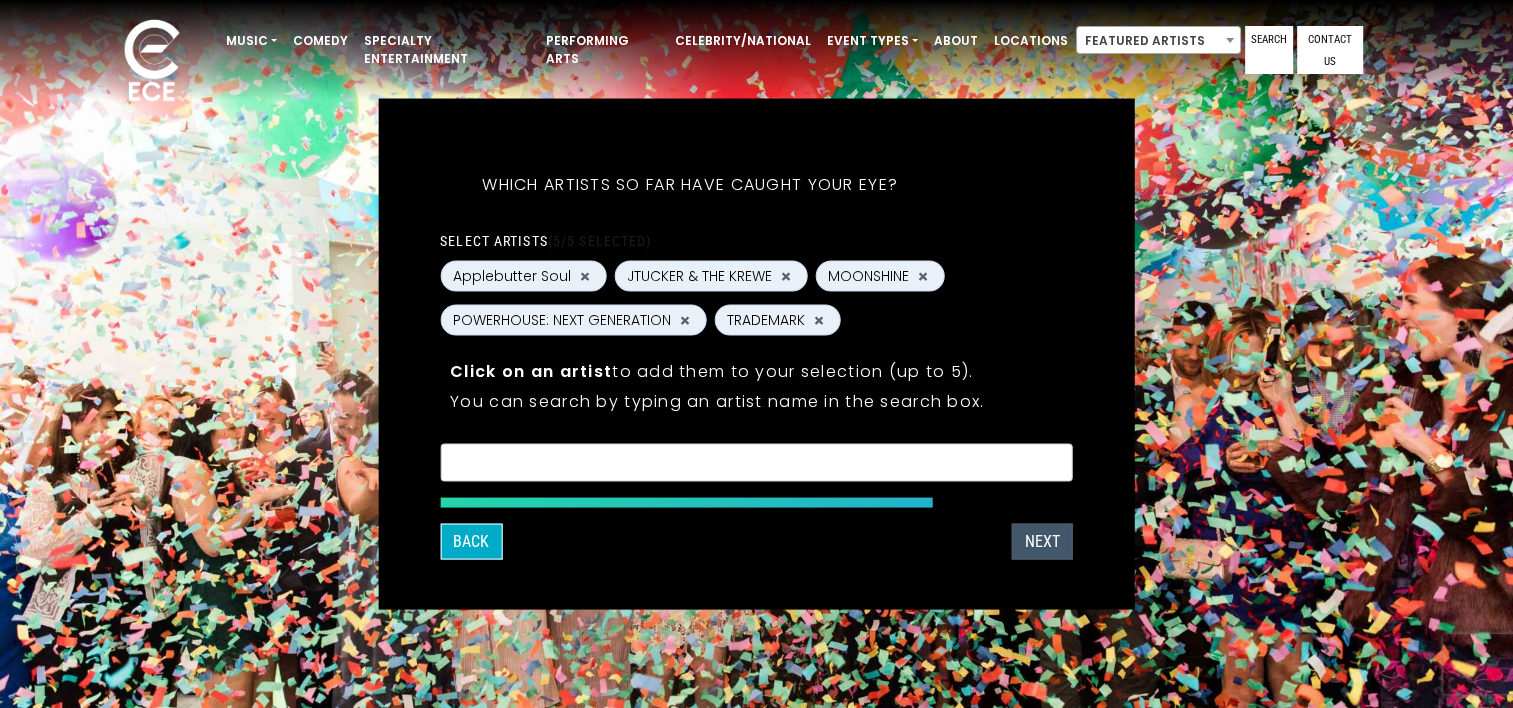 click on "NEXT" at bounding box center (1042, 542) 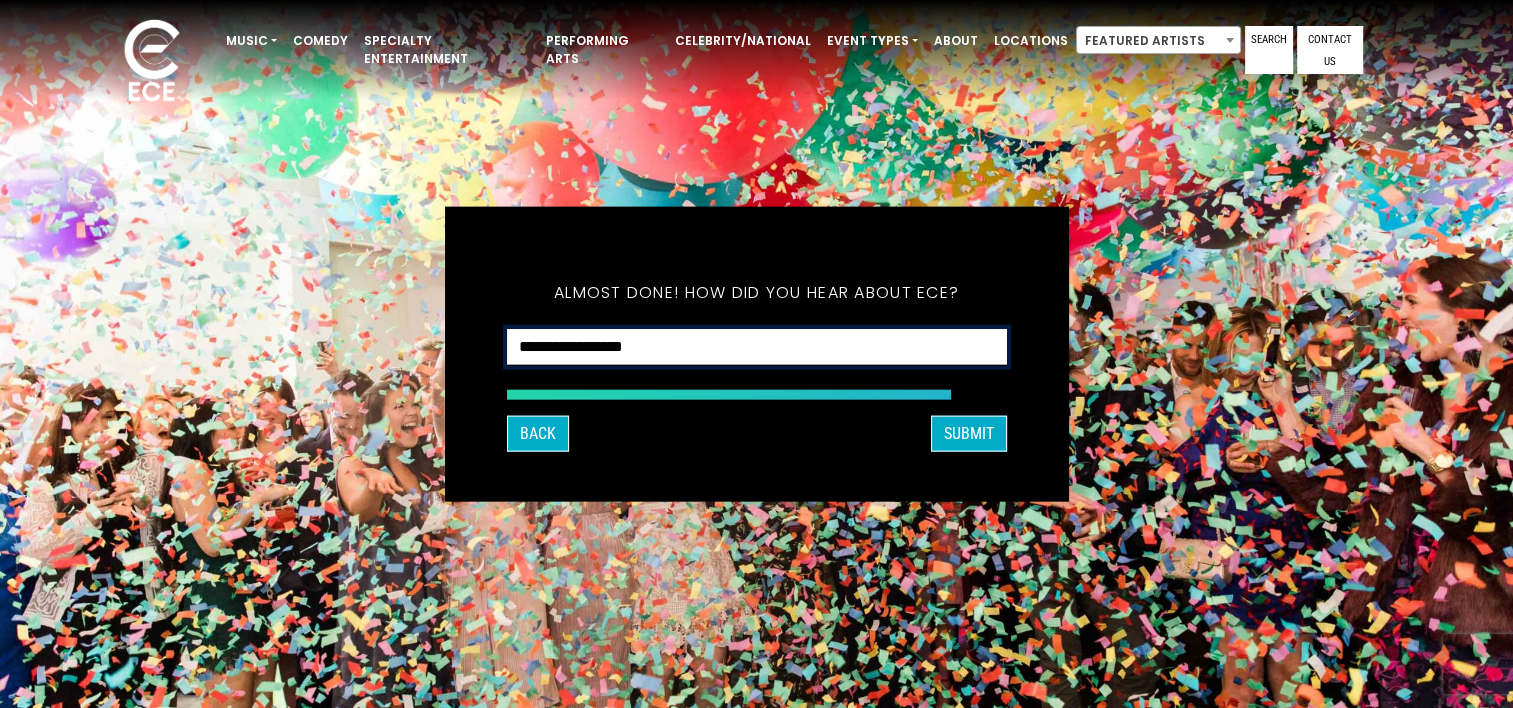 click on "**********" at bounding box center [757, 347] 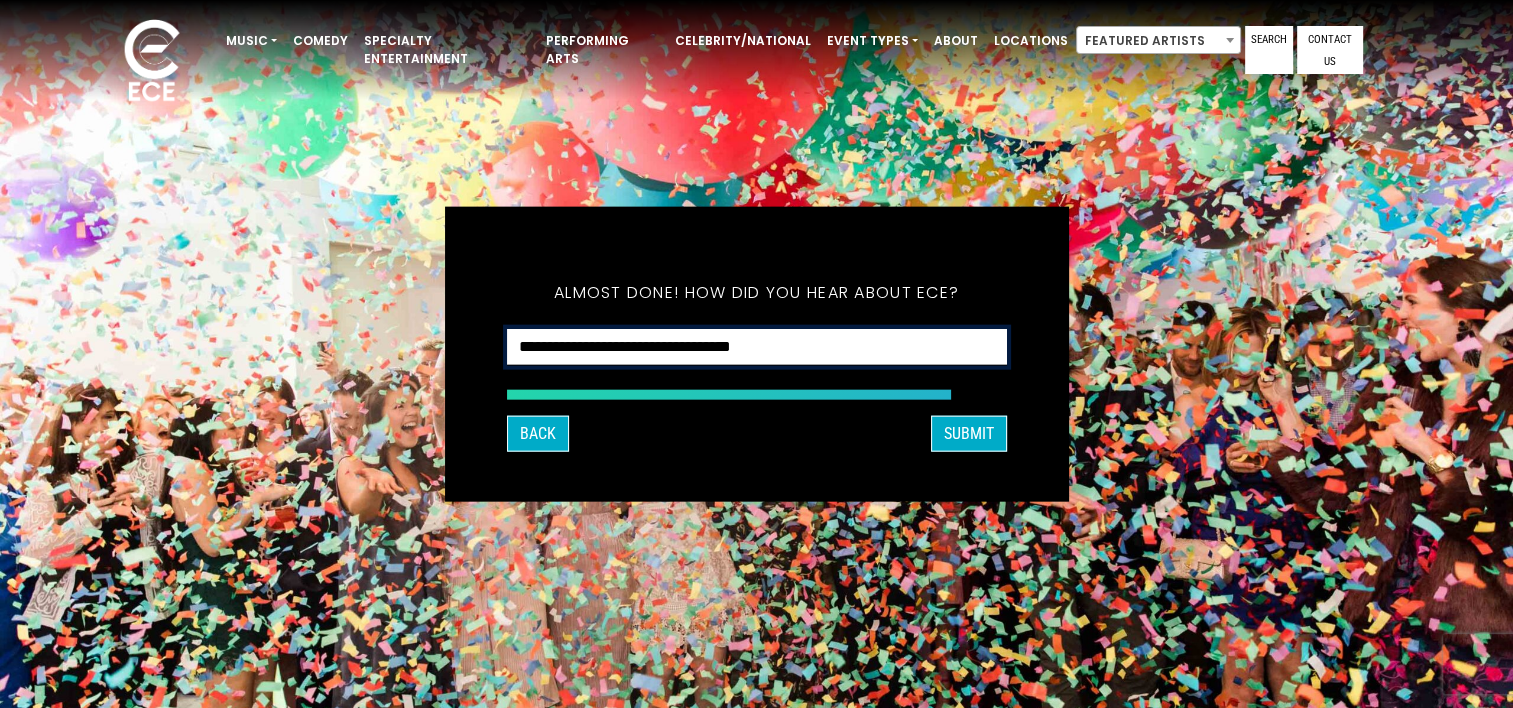 click on "**********" at bounding box center [757, 347] 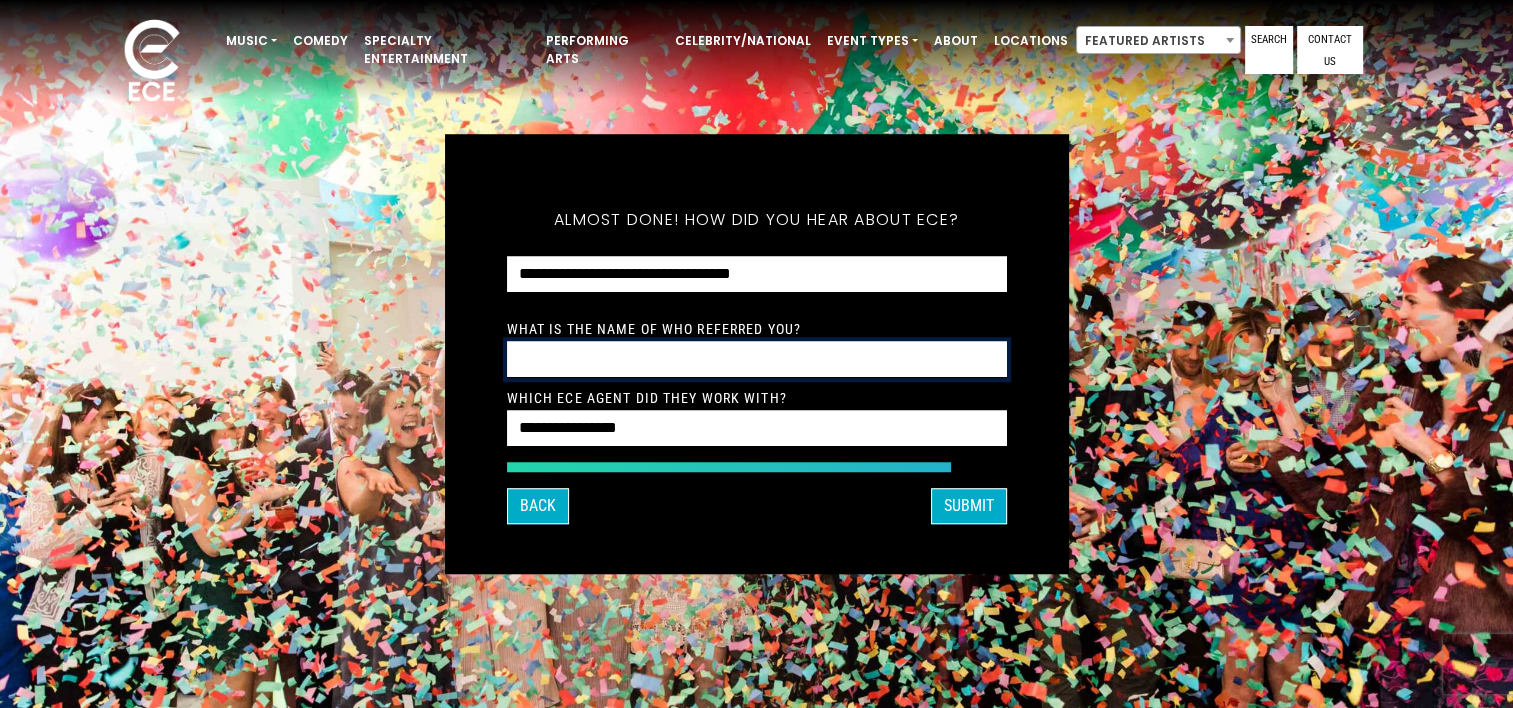 click at bounding box center [757, 359] 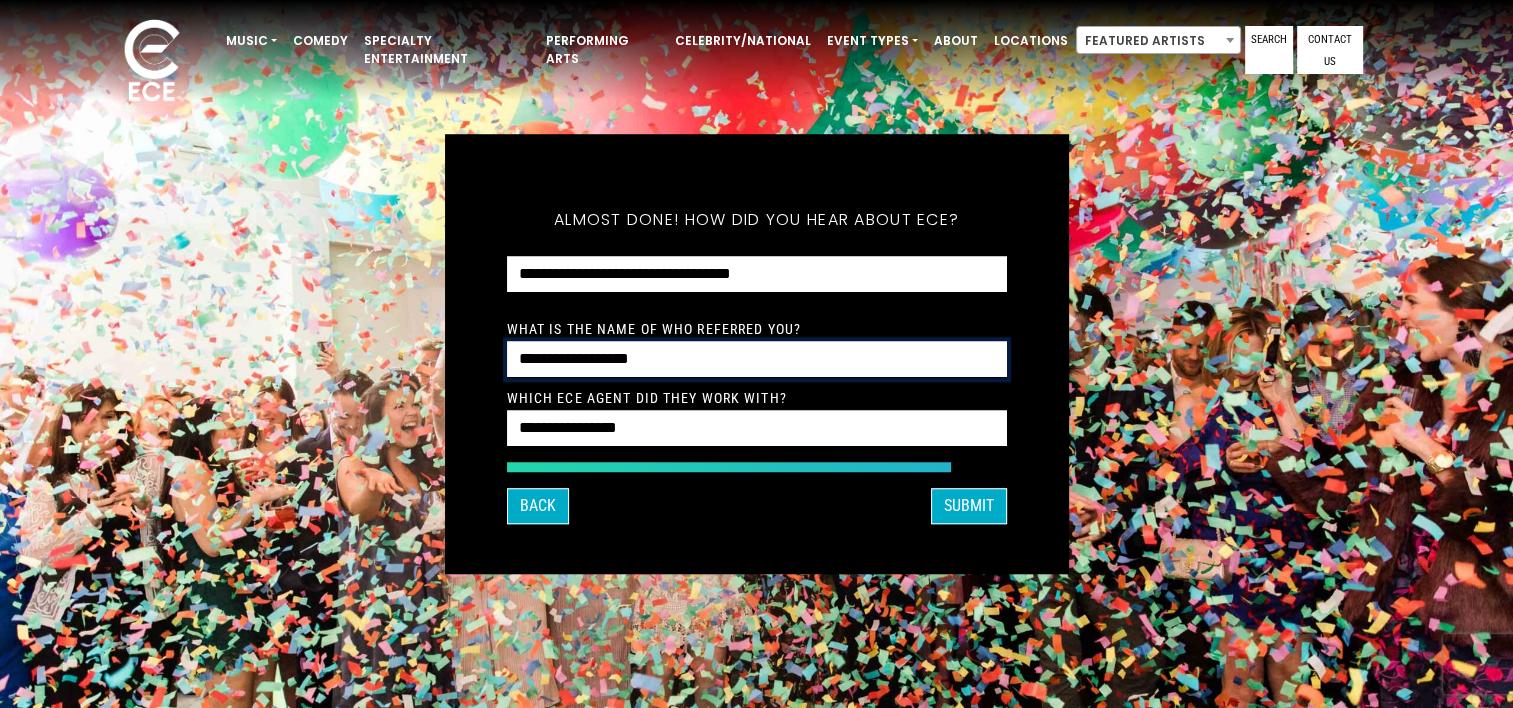click on "**********" at bounding box center (757, 359) 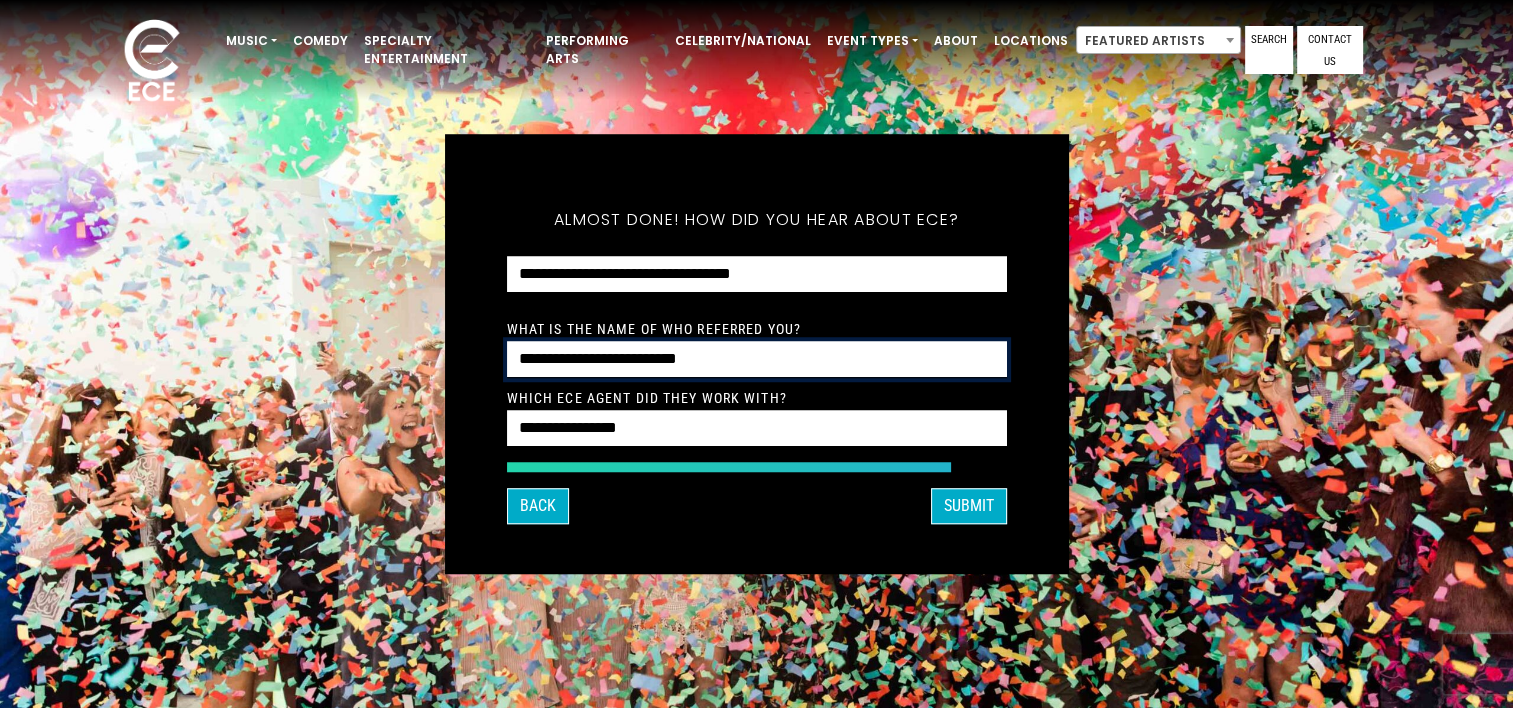 type on "**********" 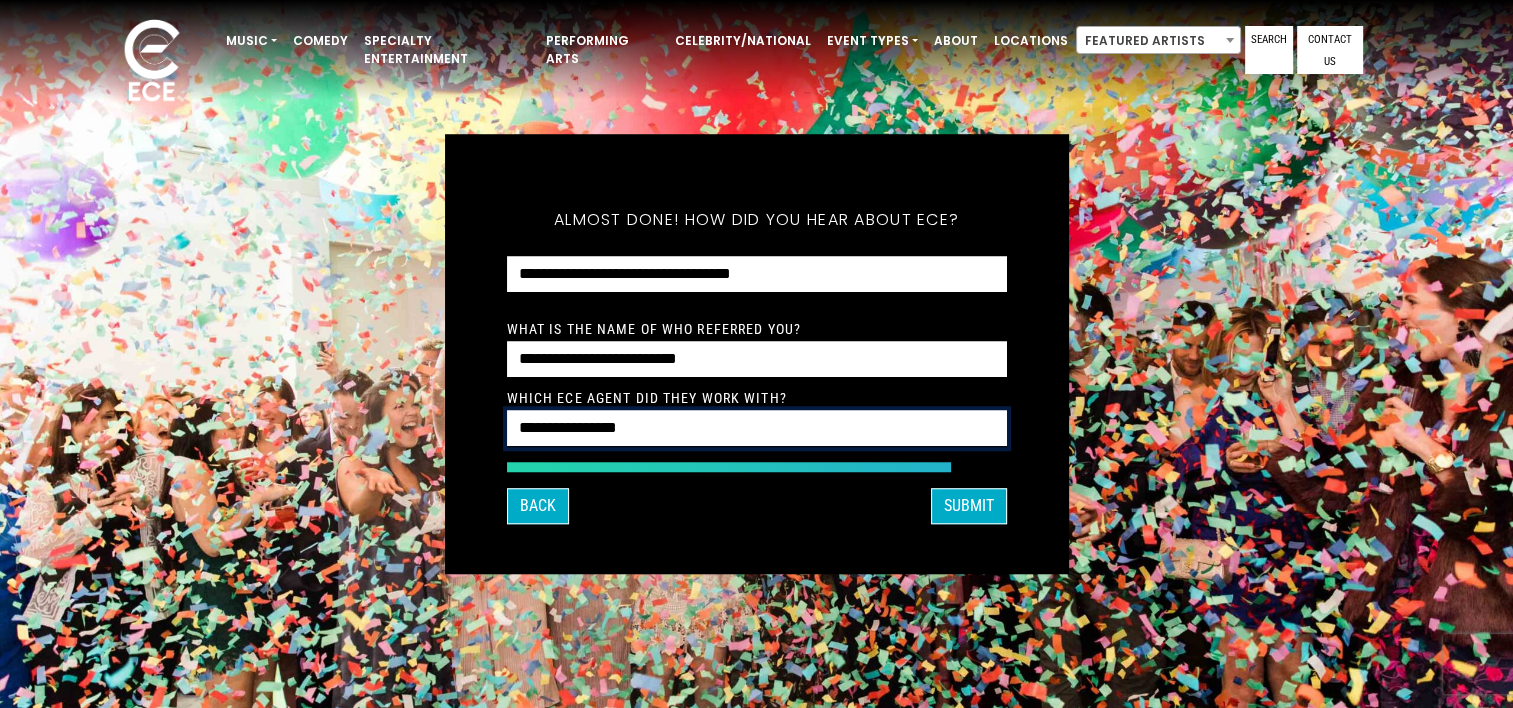 click on "**********" at bounding box center [757, 428] 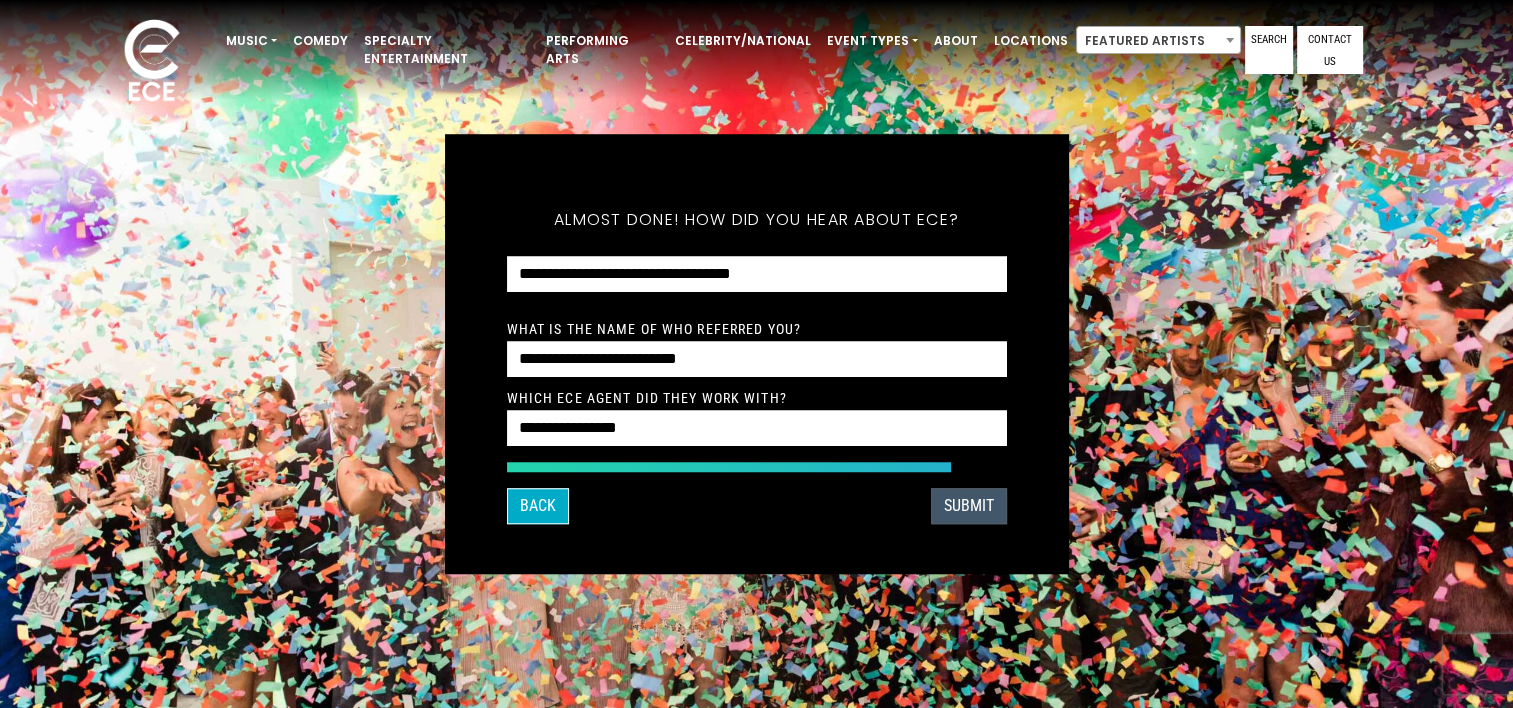 click on "SUBMIT" at bounding box center (969, 506) 